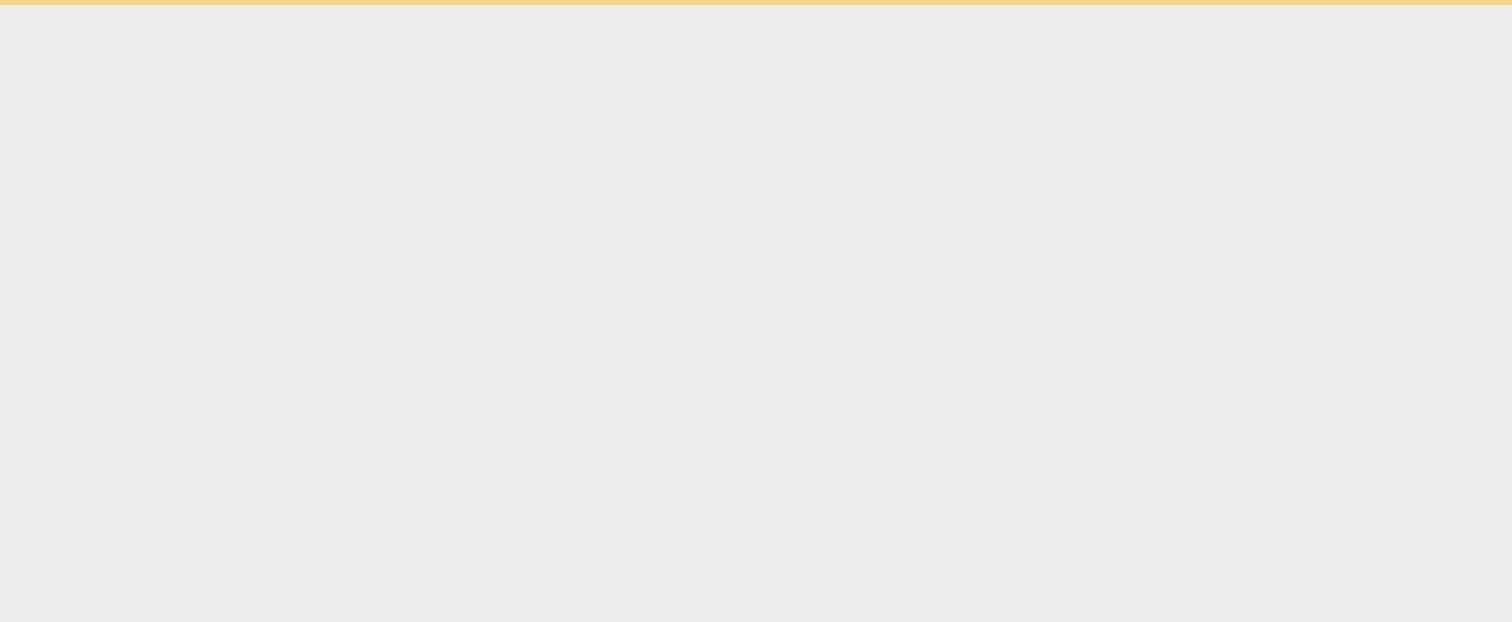 scroll, scrollTop: 0, scrollLeft: 0, axis: both 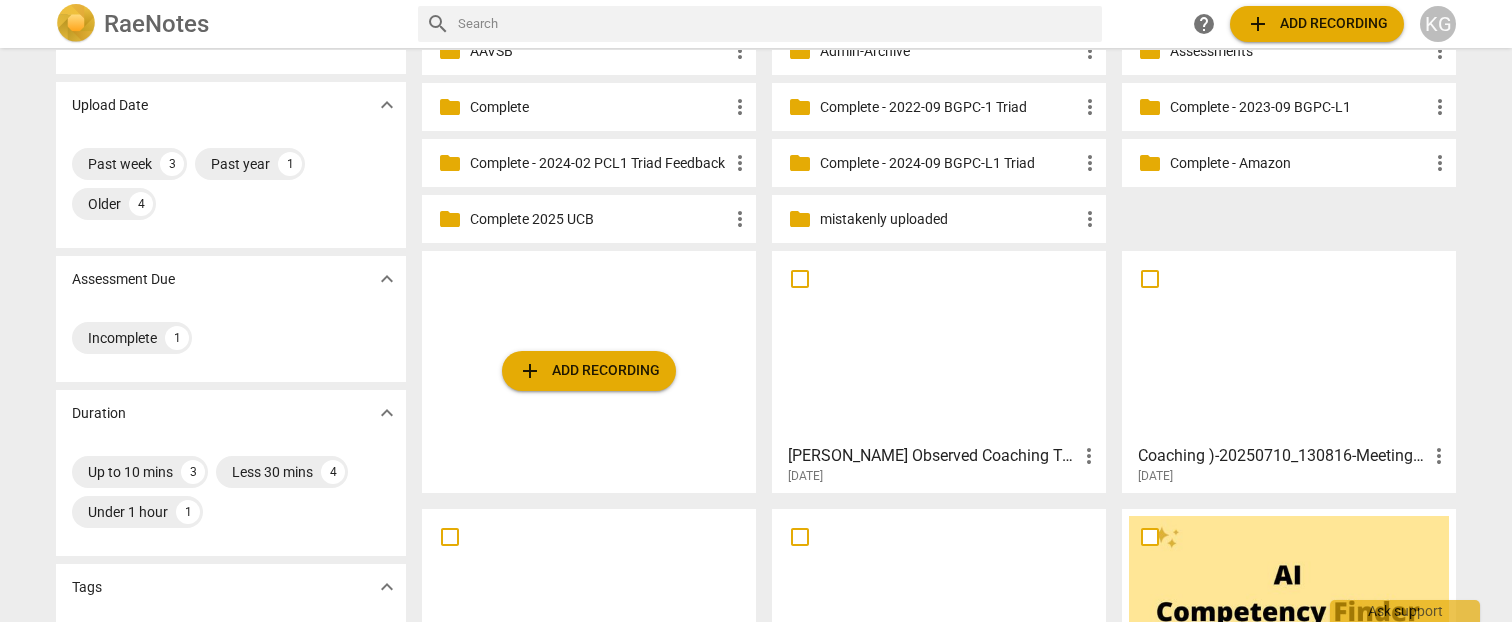 click at bounding box center (939, 346) 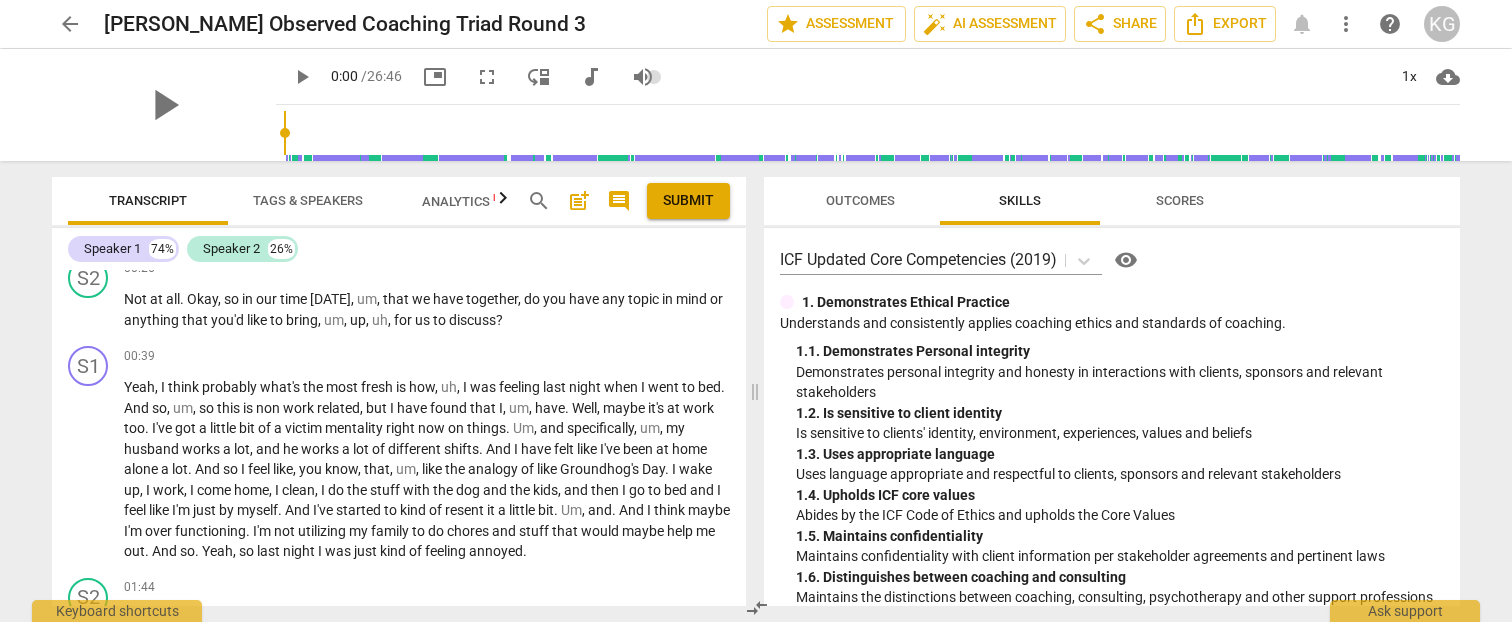 scroll, scrollTop: 641, scrollLeft: 0, axis: vertical 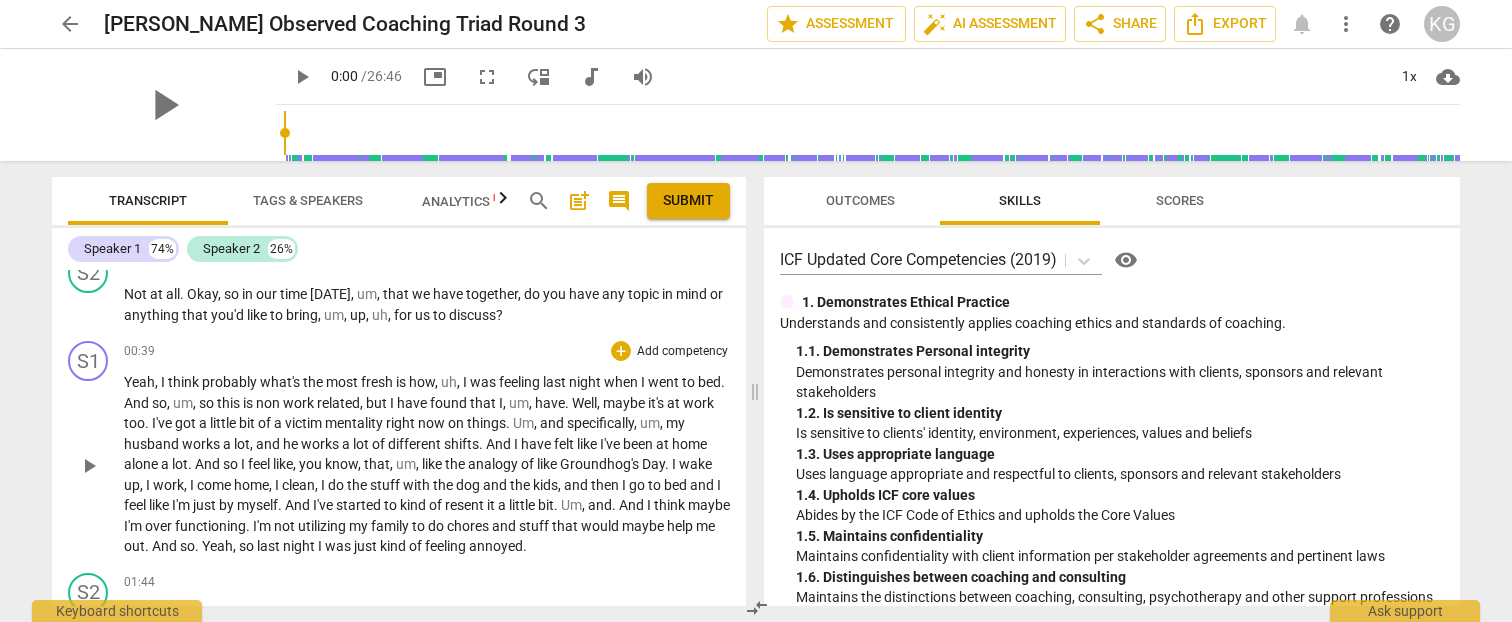 click on "different" at bounding box center [416, 444] 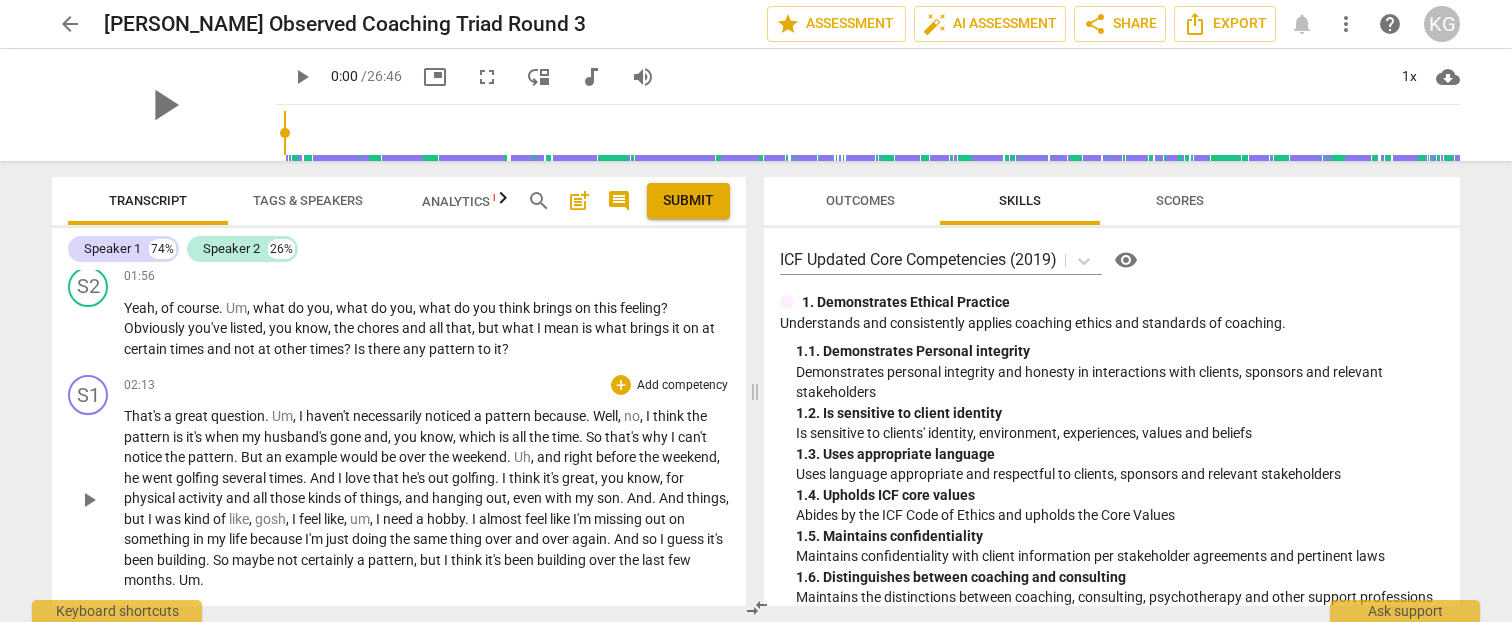scroll, scrollTop: 1097, scrollLeft: 0, axis: vertical 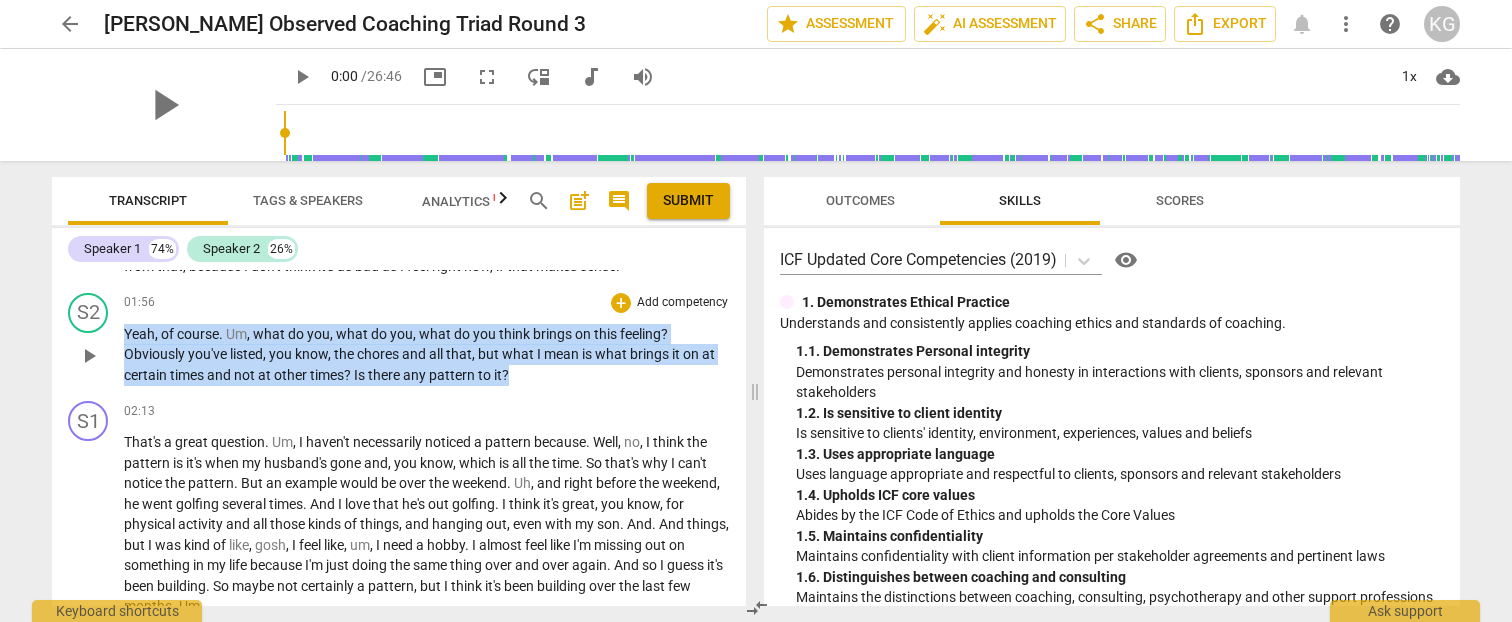drag, startPoint x: 535, startPoint y: 371, endPoint x: 108, endPoint y: 333, distance: 428.68753 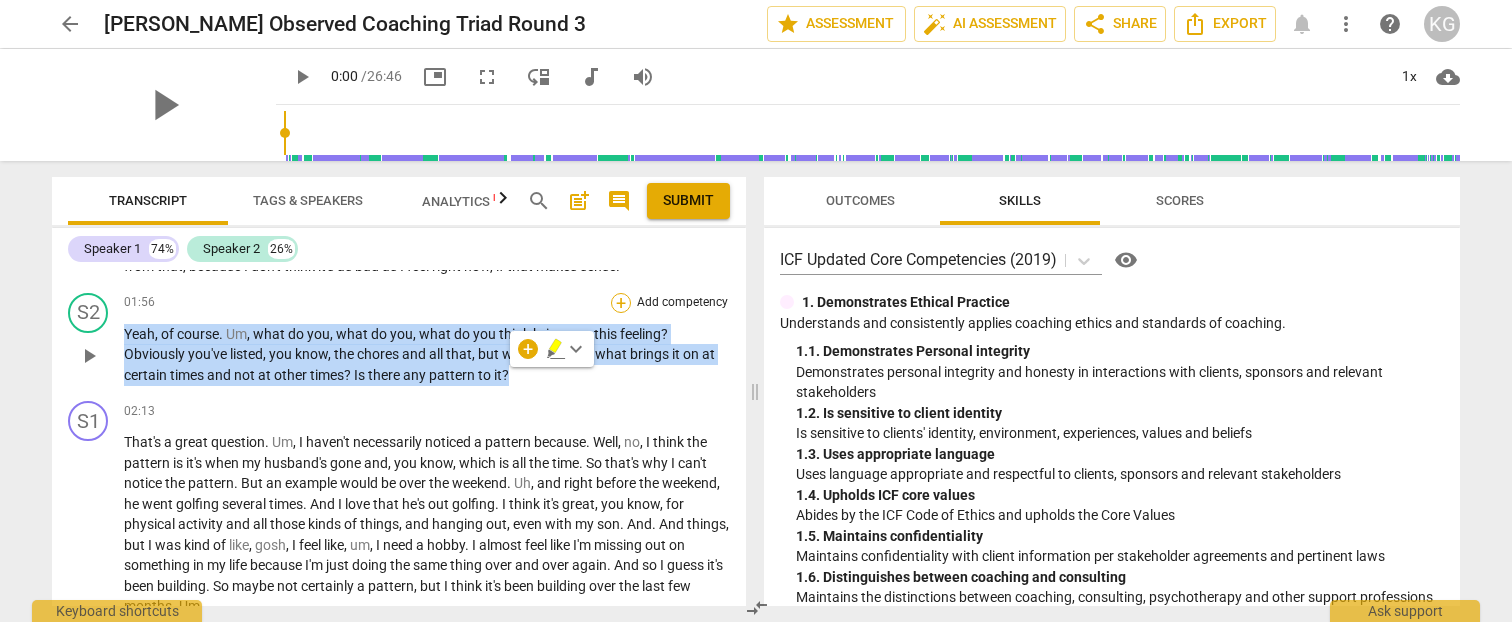 click on "+" at bounding box center (621, 303) 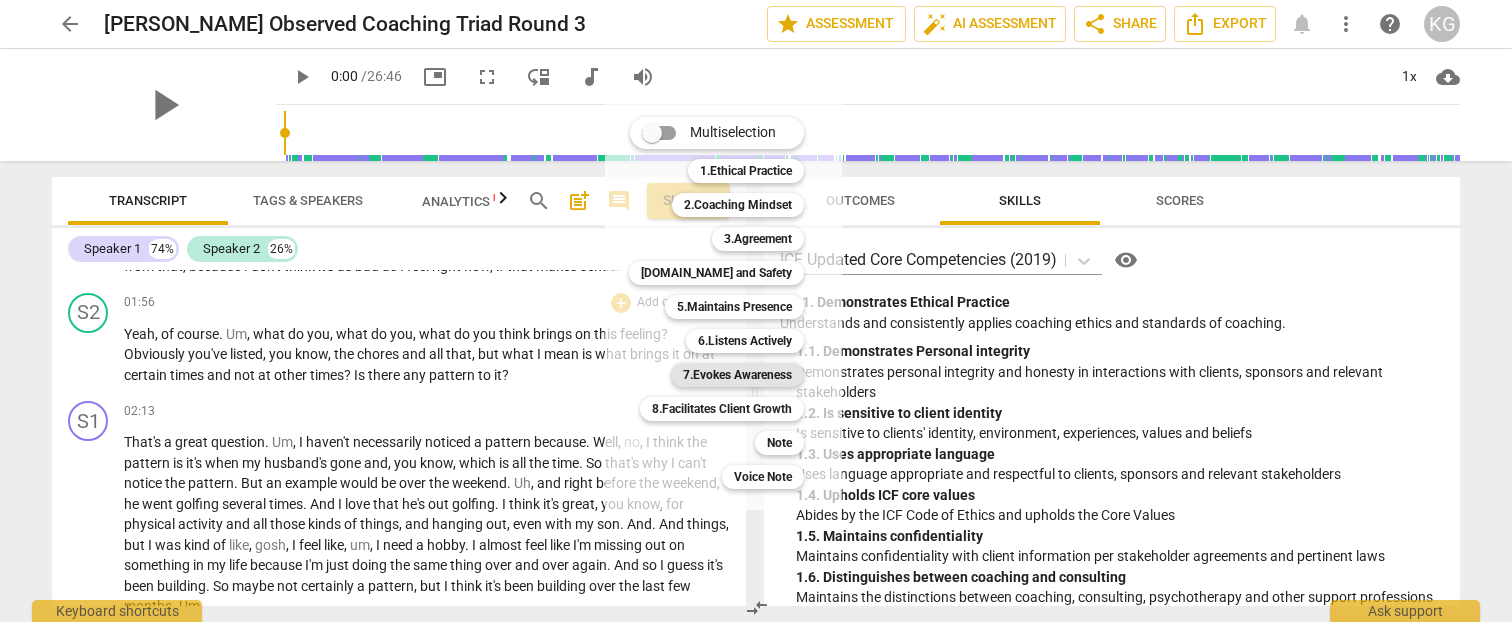 click on "7.Evokes Awareness" at bounding box center (737, 375) 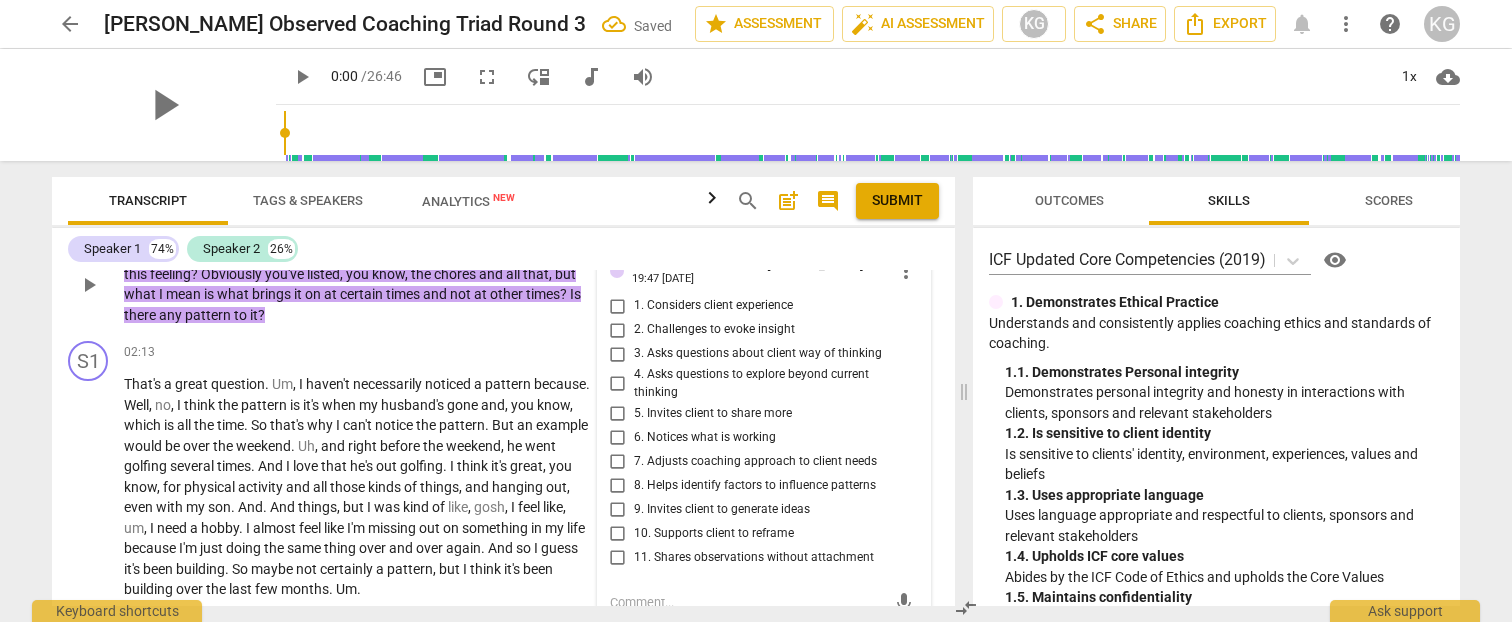 scroll, scrollTop: 1342, scrollLeft: 0, axis: vertical 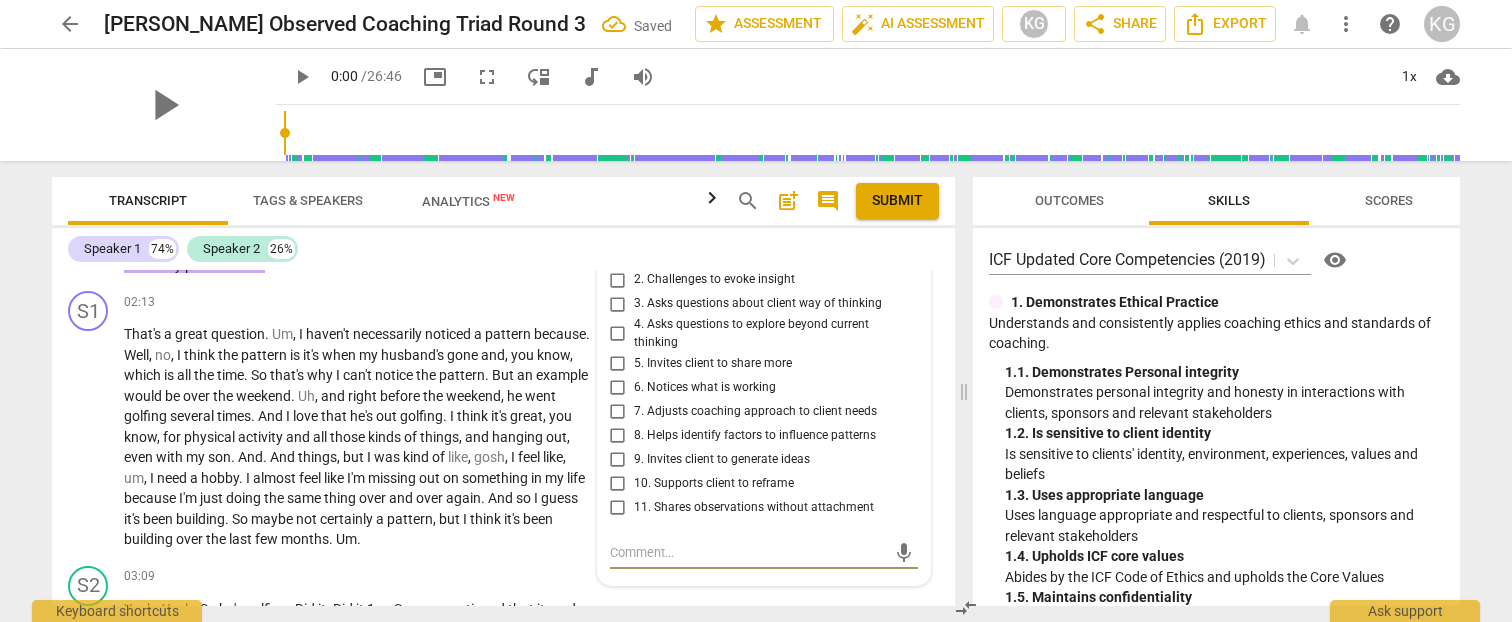 click on "3. Asks questions about client way of thinking" at bounding box center [618, 304] 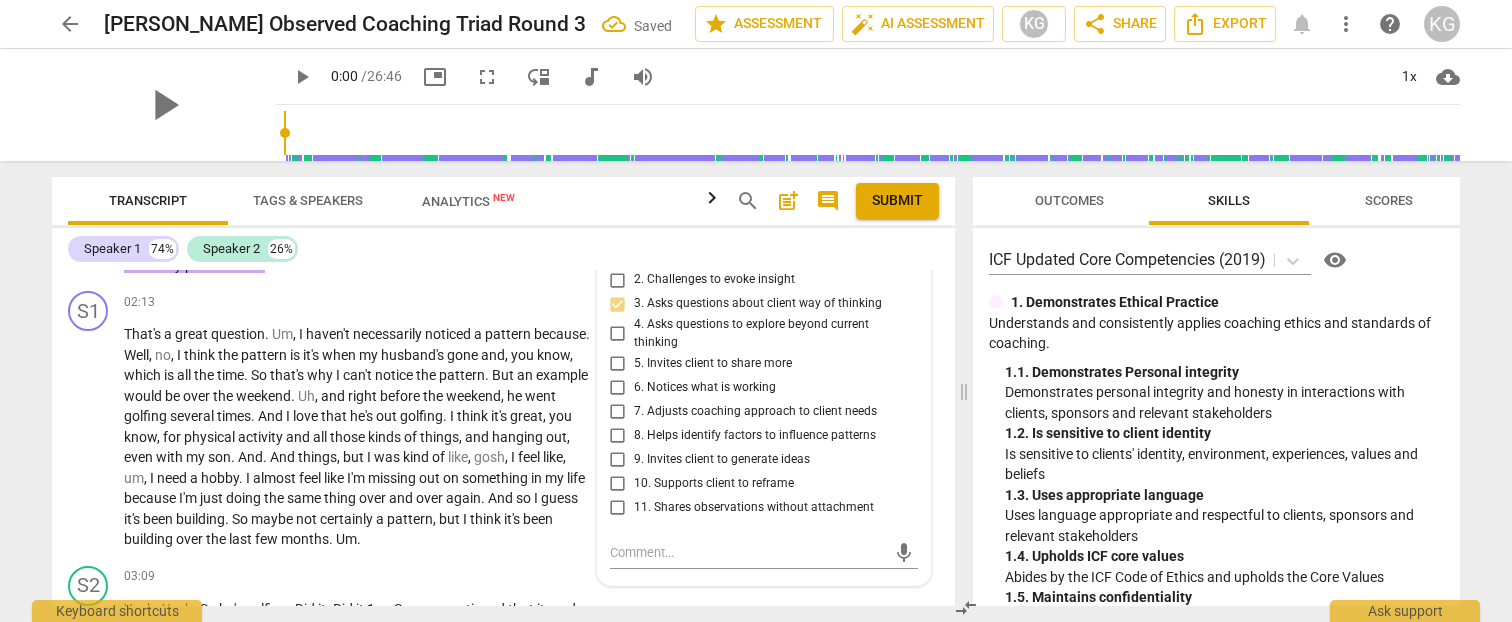 click on "8. Helps identify factors to influence patterns" at bounding box center (618, 435) 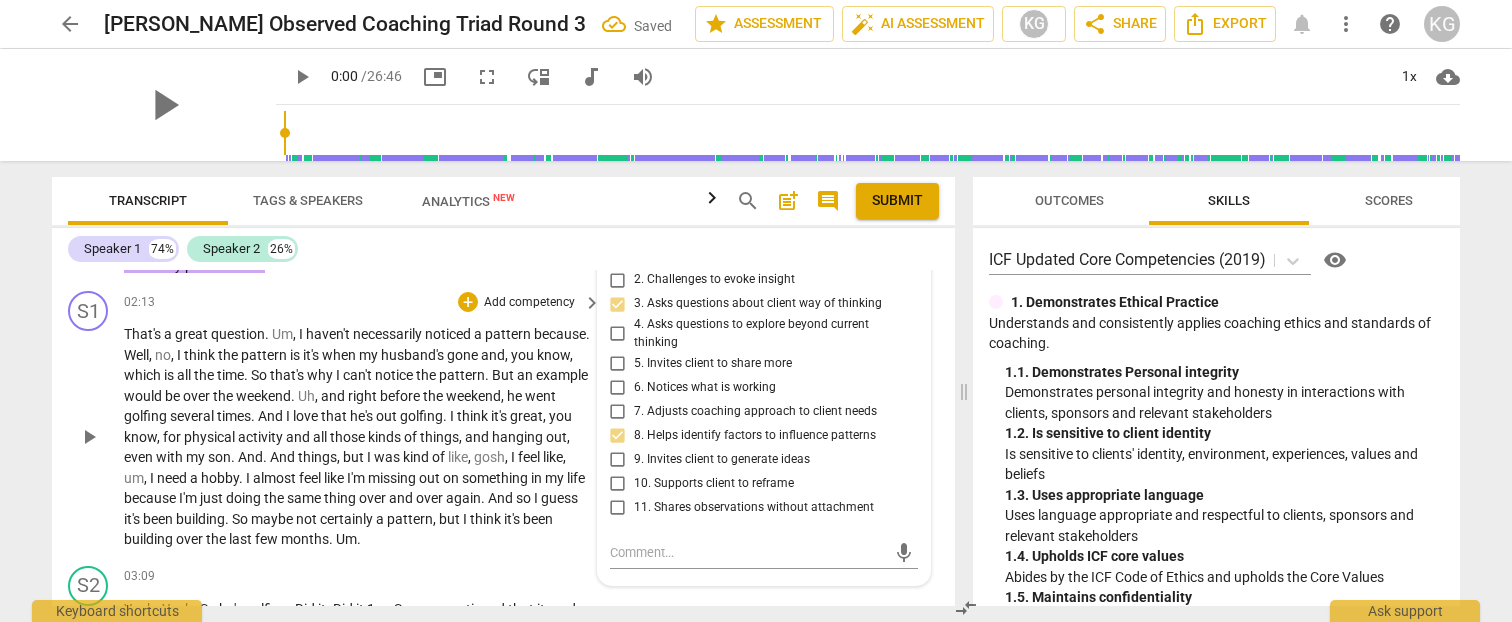 click on "out" at bounding box center [388, 416] 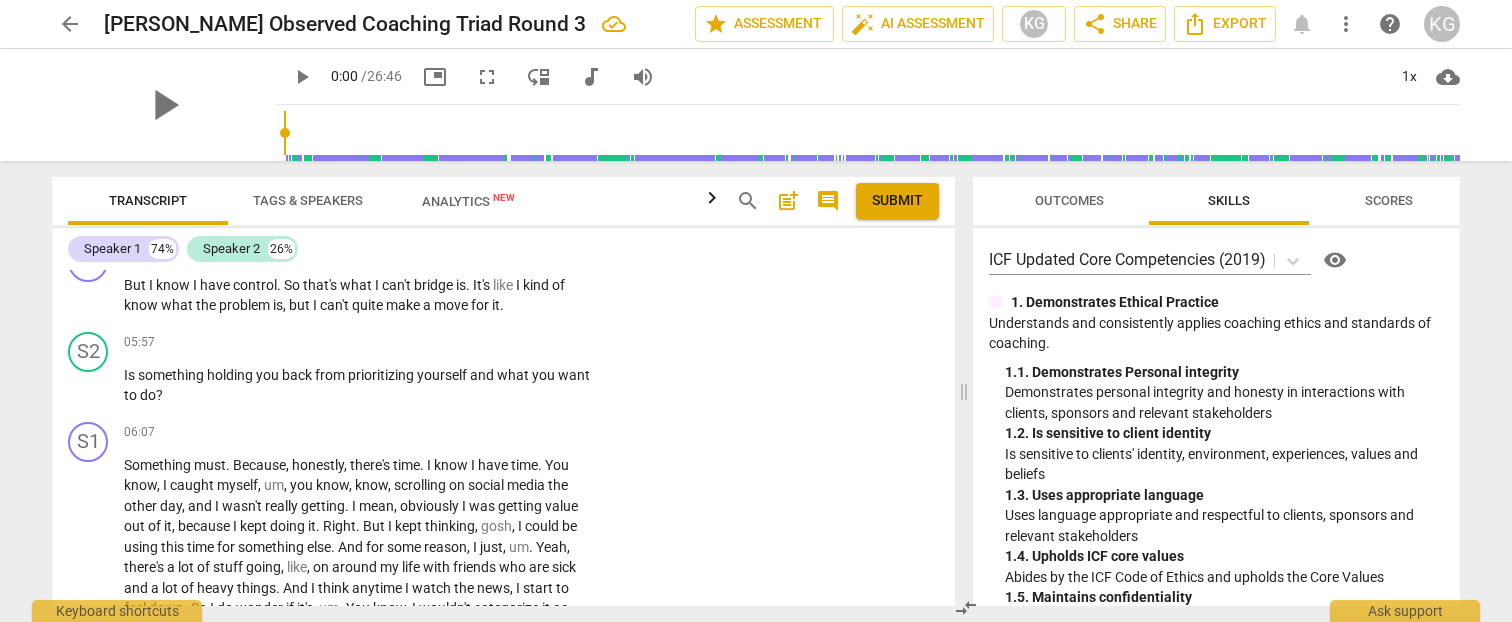scroll, scrollTop: 2596, scrollLeft: 0, axis: vertical 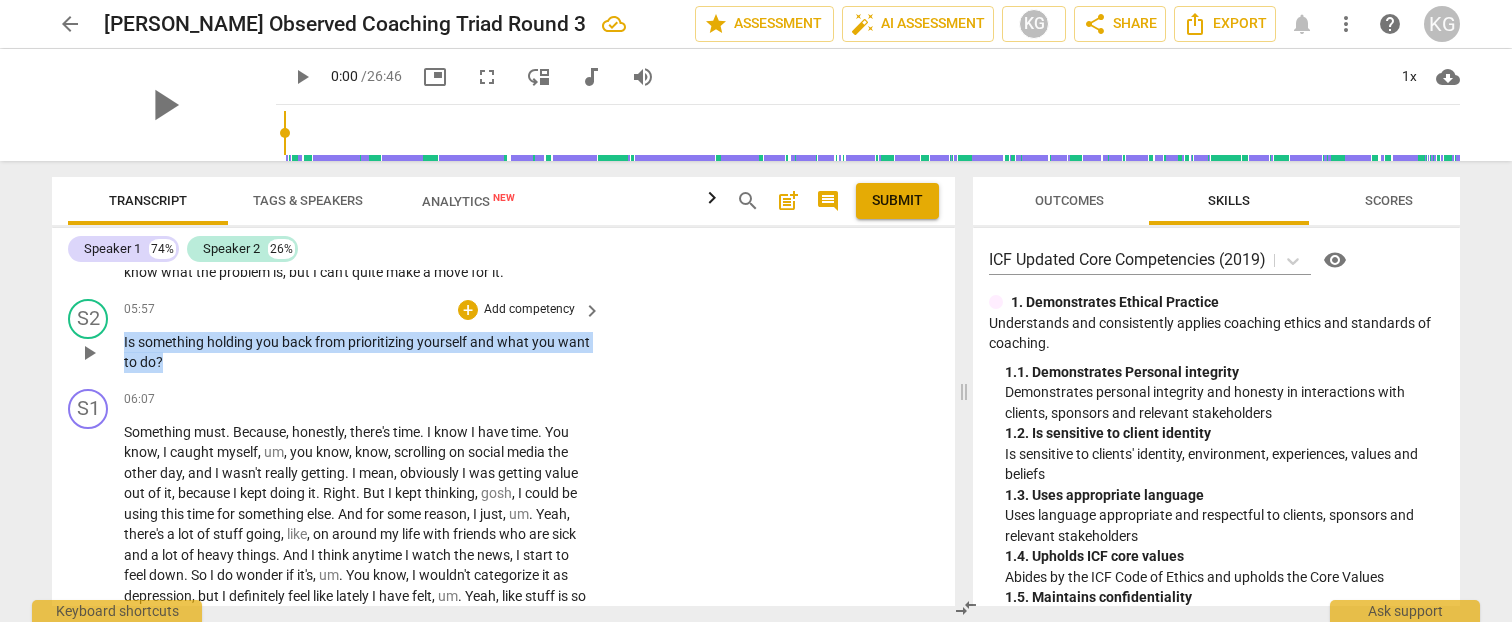 drag, startPoint x: 258, startPoint y: 364, endPoint x: 118, endPoint y: 330, distance: 144.06943 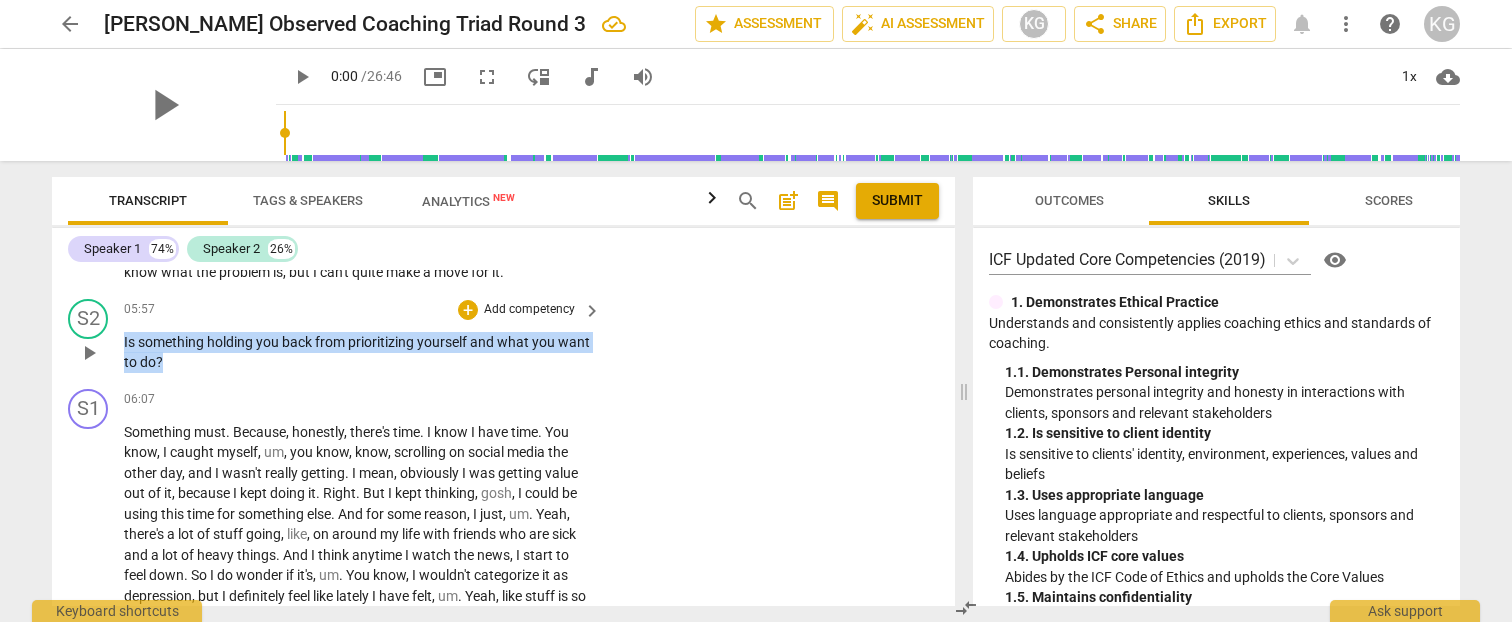 click on "S2 play_arrow pause 05:57 + Add competency keyboard_arrow_right Is   something   holding   you   back   from   prioritizing   yourself   and   what   you   want   to   do ?" at bounding box center (503, 336) 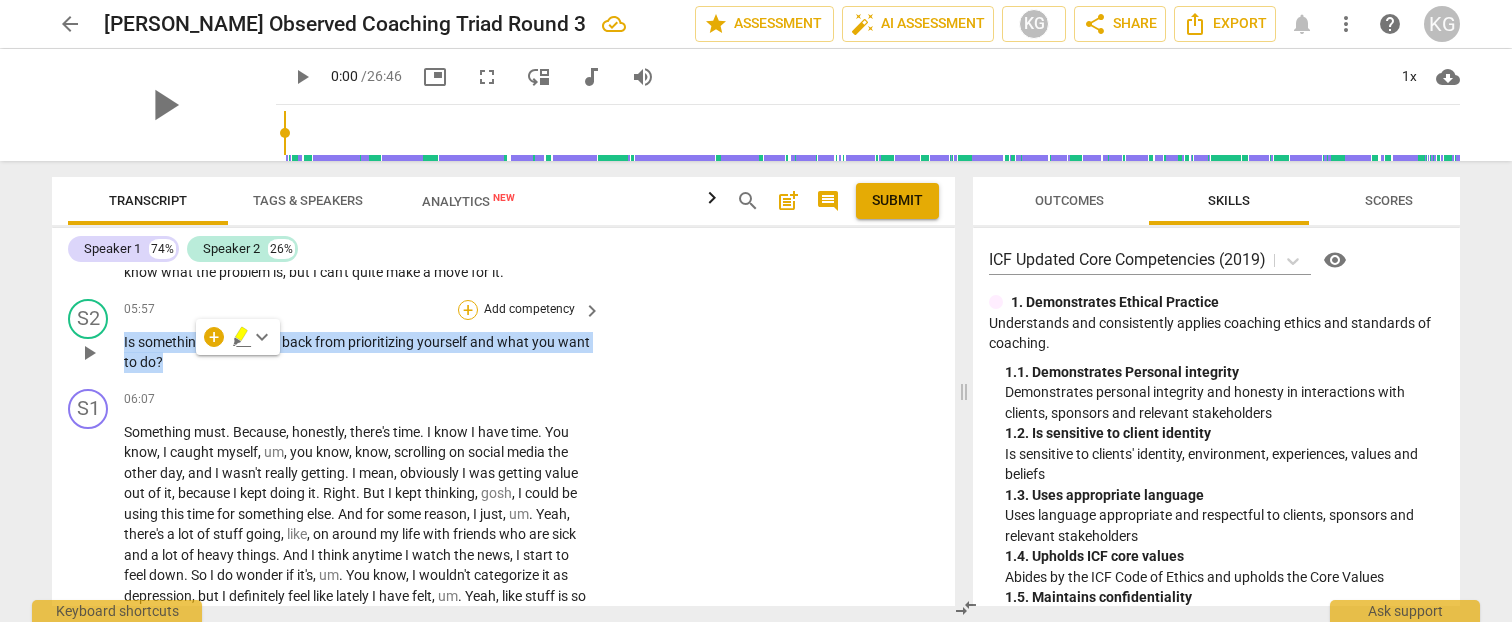 click on "+" at bounding box center (468, 310) 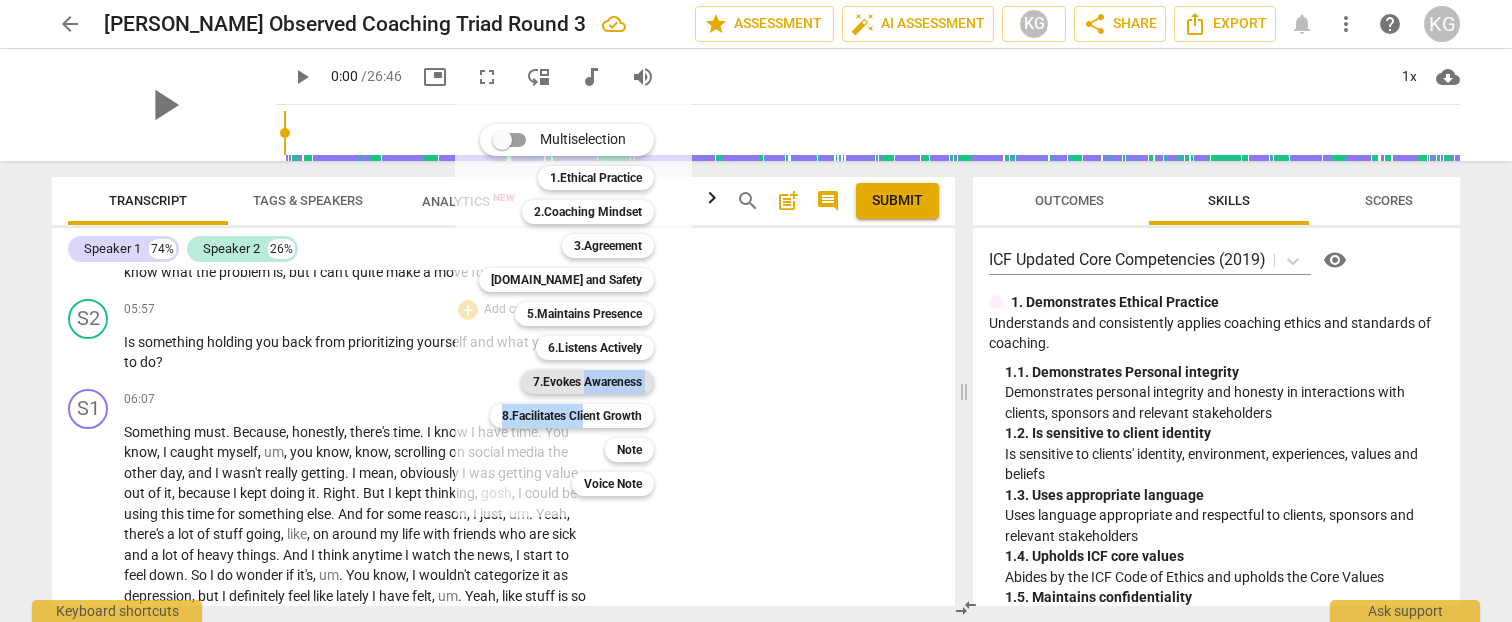 drag, startPoint x: 587, startPoint y: 417, endPoint x: 583, endPoint y: 378, distance: 39.20459 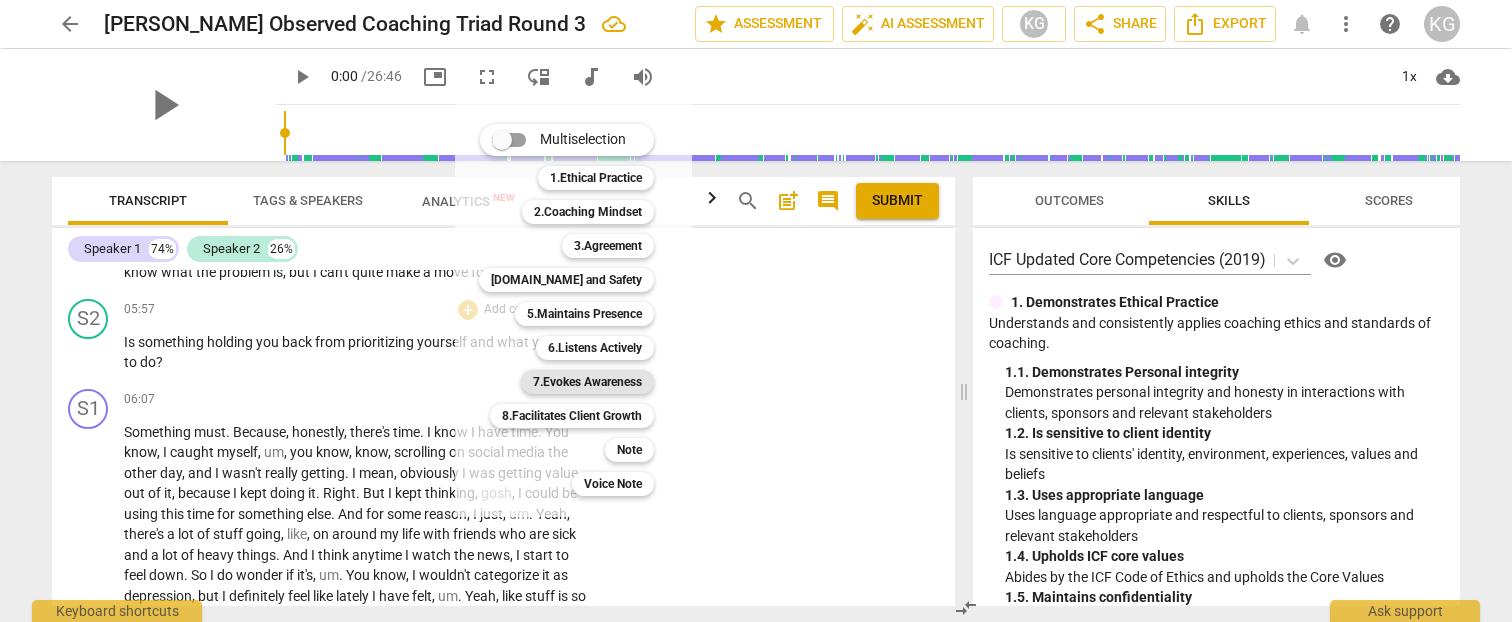 click on "7.Evokes Awareness" at bounding box center [587, 382] 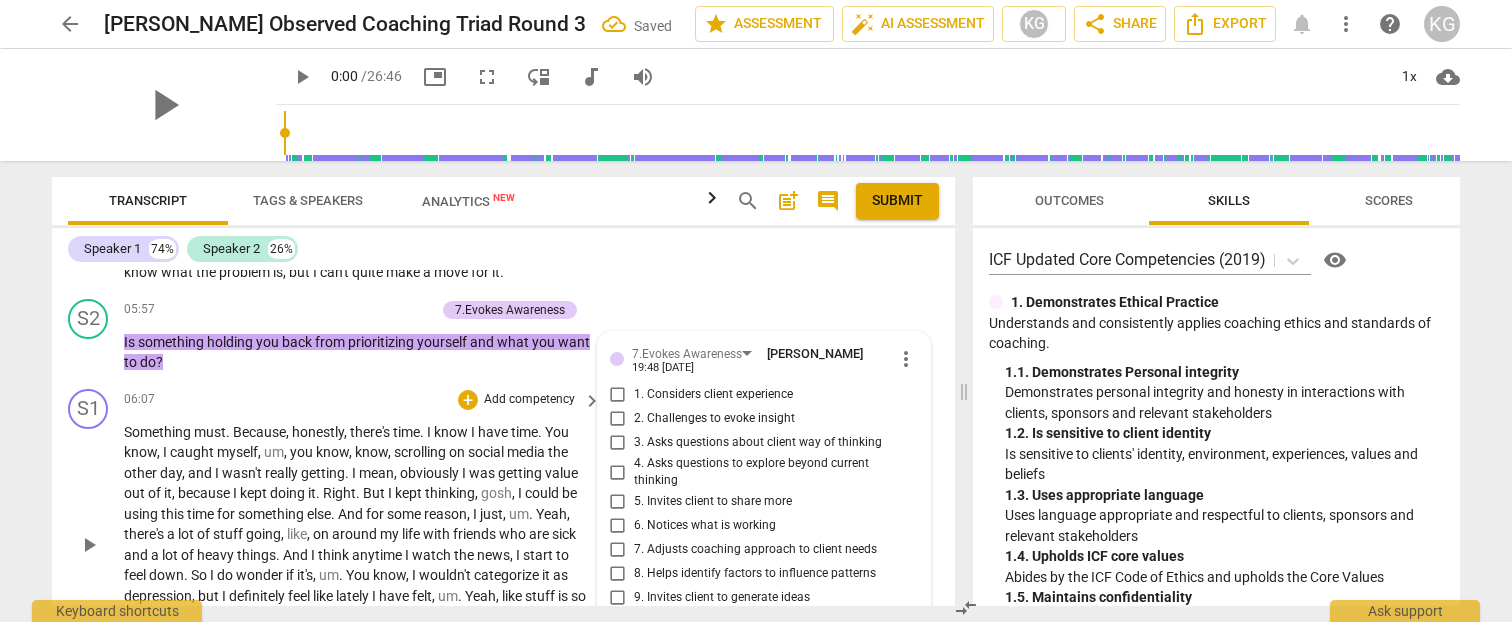 scroll, scrollTop: 2849, scrollLeft: 0, axis: vertical 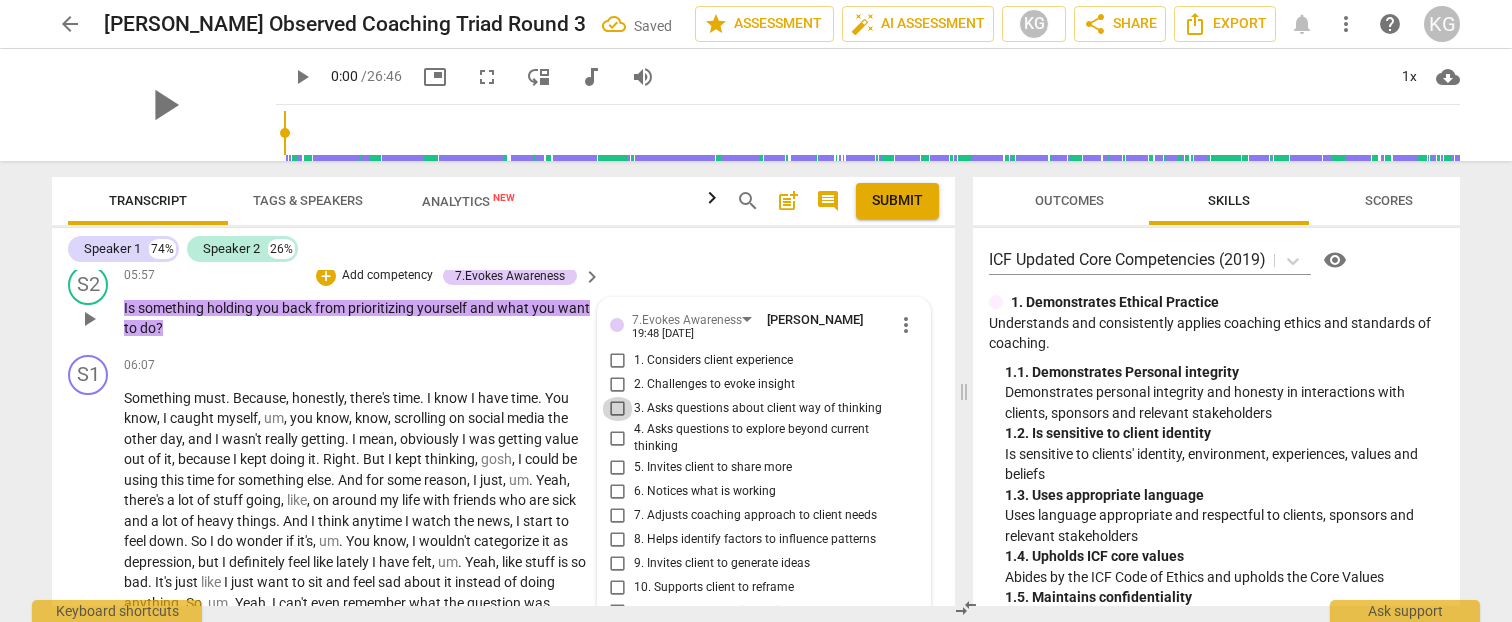 click on "3. Asks questions about client way of thinking" at bounding box center (618, 409) 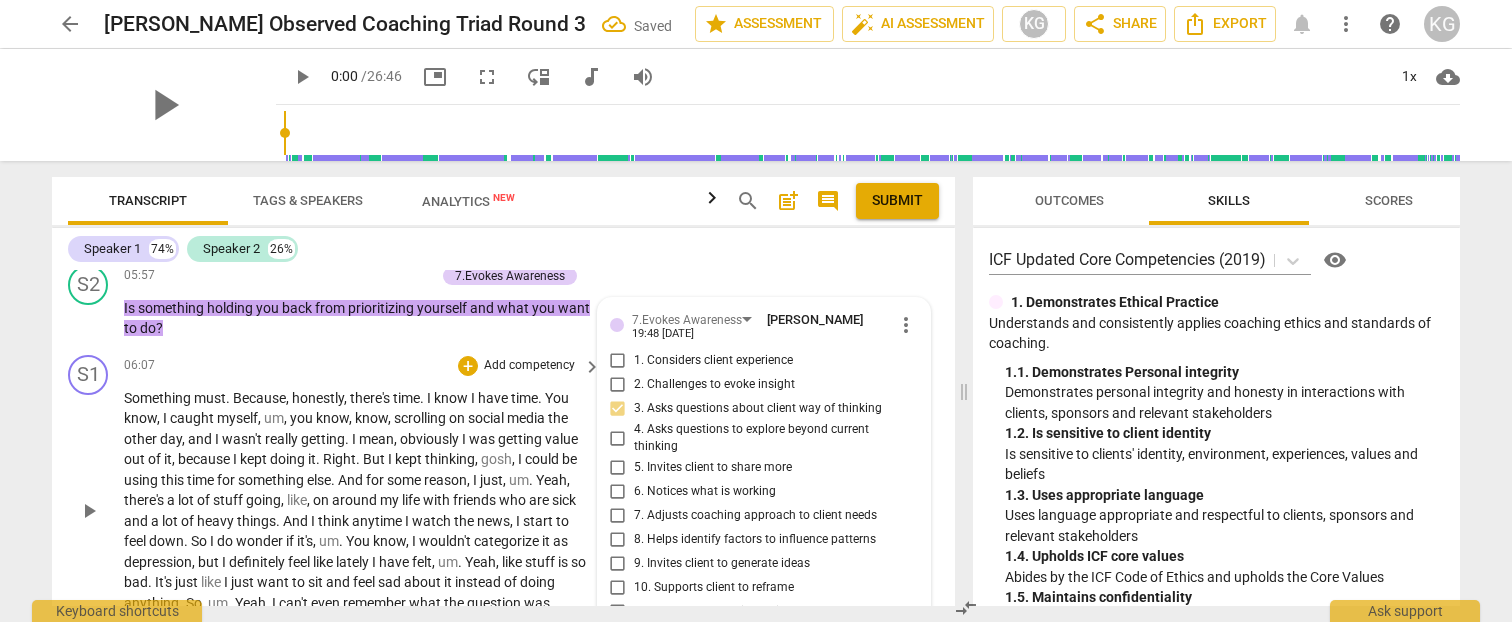 click on "watch" at bounding box center (433, 521) 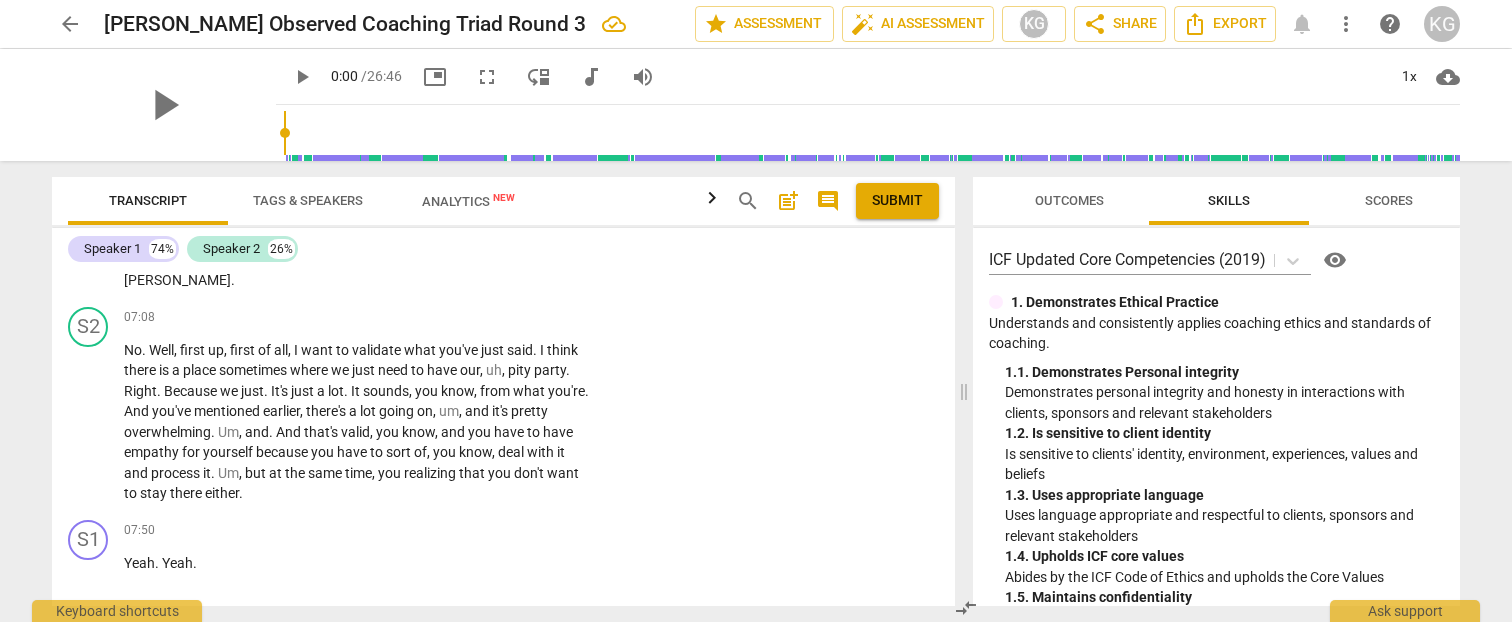 scroll, scrollTop: 2977, scrollLeft: 0, axis: vertical 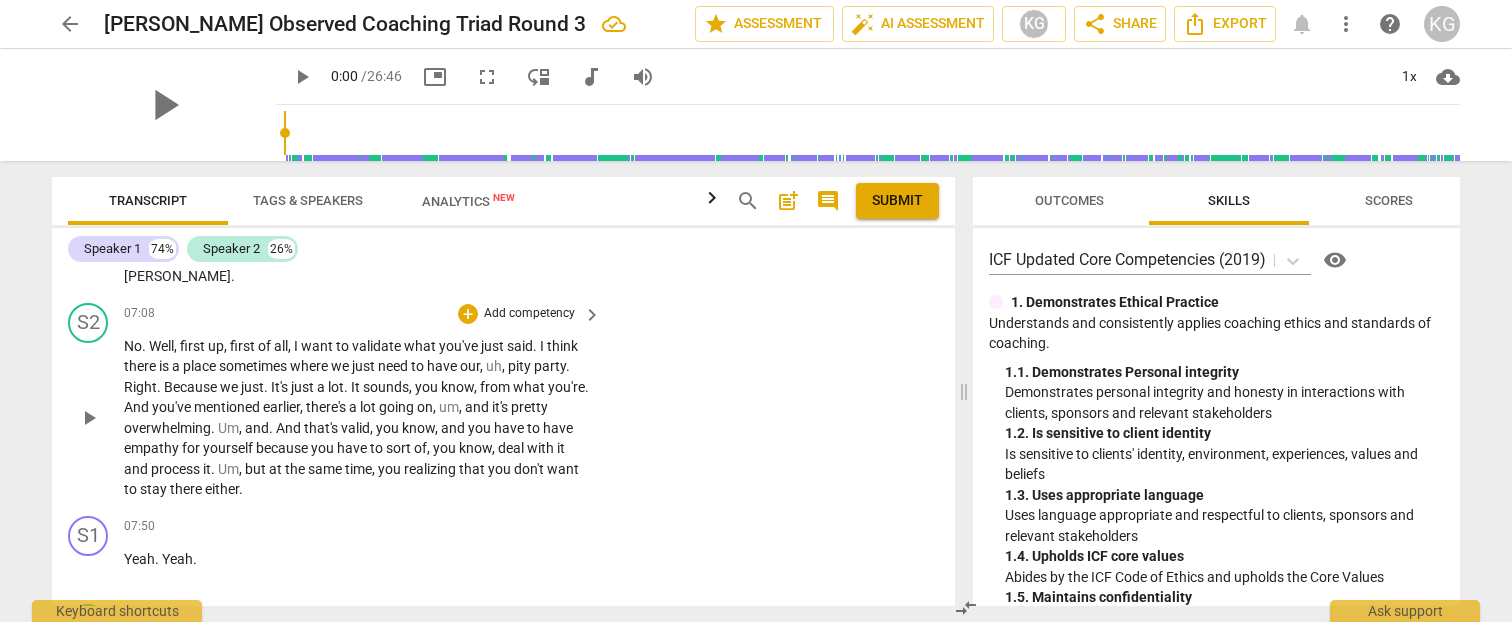 drag, startPoint x: 123, startPoint y: 340, endPoint x: 214, endPoint y: 374, distance: 97.144226 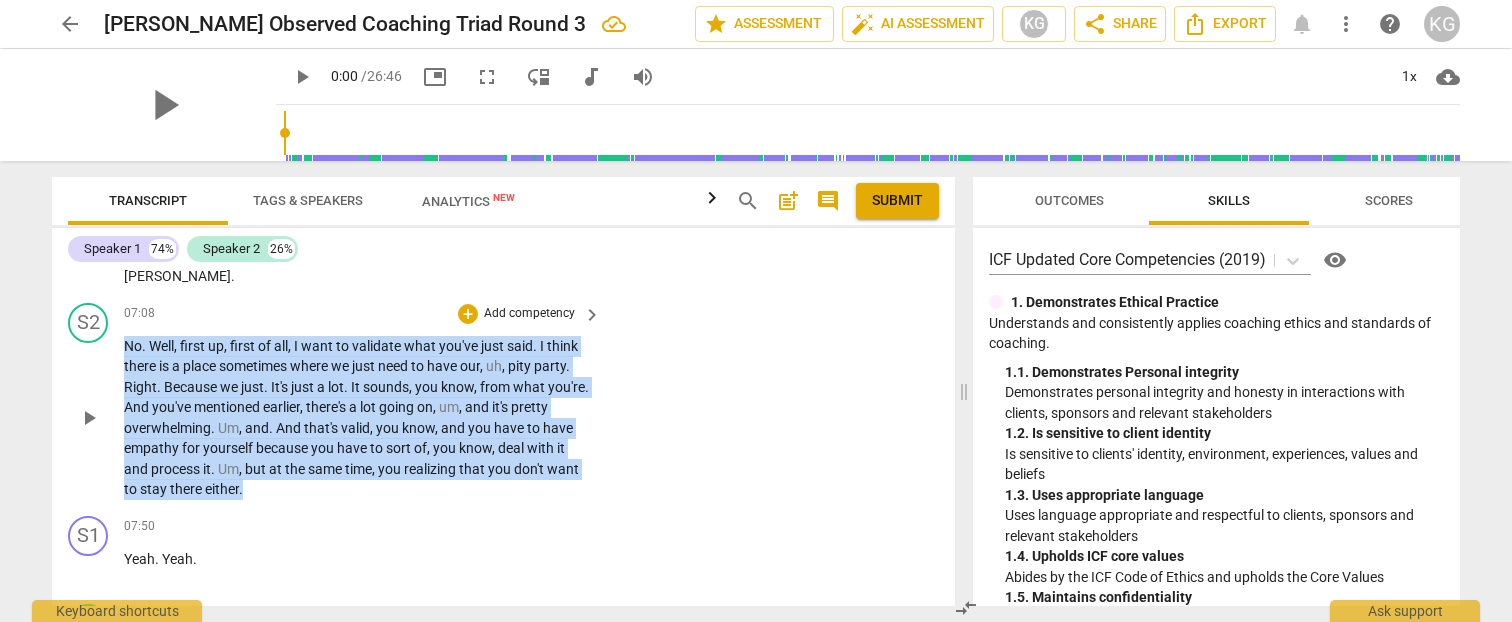 drag, startPoint x: 127, startPoint y: 344, endPoint x: 323, endPoint y: 497, distance: 248.64633 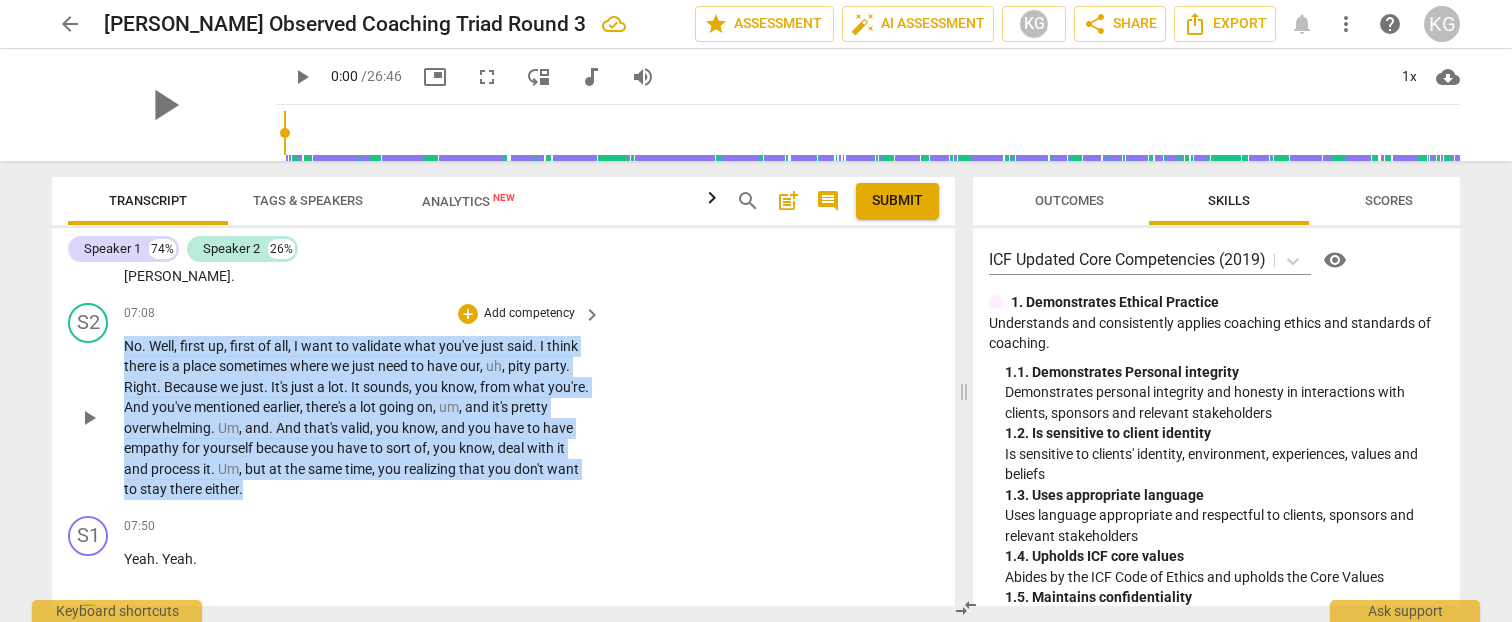 click on "No .   Well ,   first   up ,   first   of   all ,   I   want   to   validate   what   you've   just   said .   I   think   there   is   a   place   sometimes   where   we   just   need   to   have   our ,   uh ,   pity   party .   Right .   Because   we   just .   It's   just   a   lot .   It   sounds ,   you   know ,   from   what   you're .   And   you've   mentioned   earlier ,   there's   a   lot   going   on ,   um ,   and   it's   pretty   overwhelming .   Um ,   and .   And   that's   valid ,   you   know ,   and   you   have   to   have   empathy   for   yourself   because   you   have   to   sort   of ,   you   know ,   deal   with   it   and   process   it .   Um ,   but   at   the   same   time ,   you   realizing   that   you   don't   want   to   stay   there   either ." at bounding box center [357, 418] 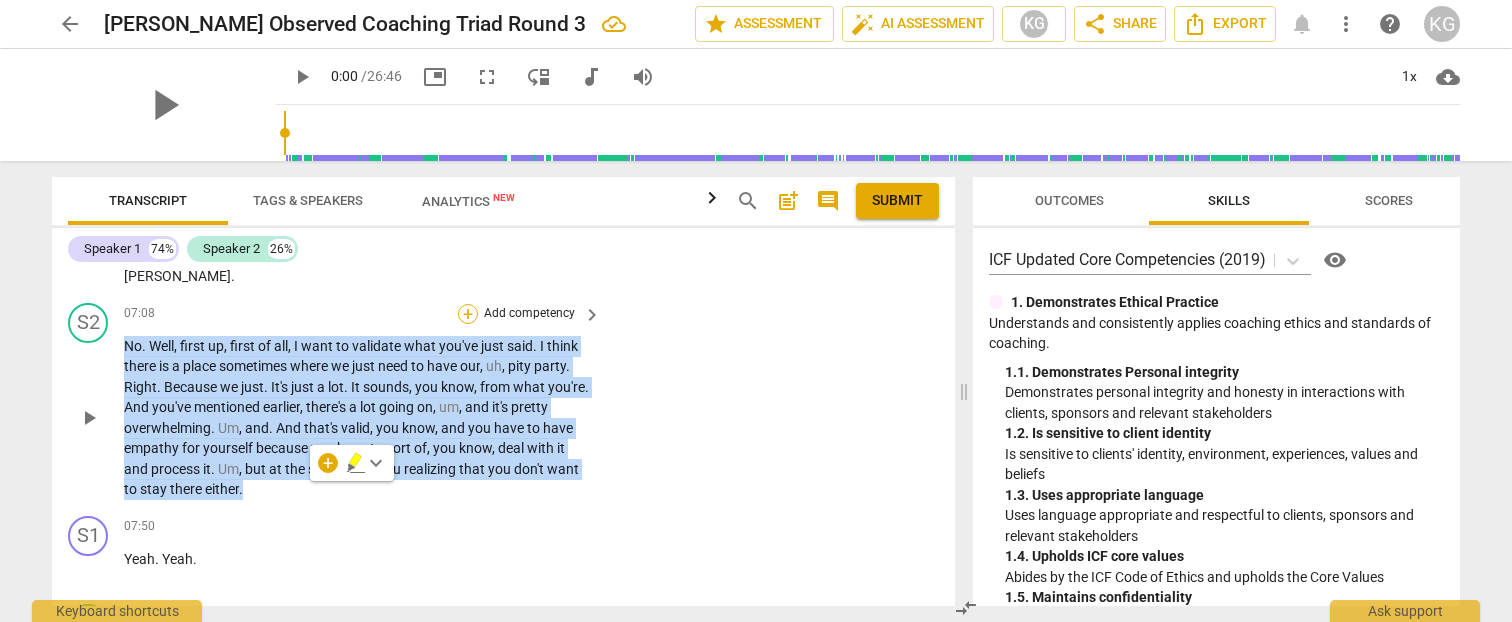click on "+" at bounding box center (468, 314) 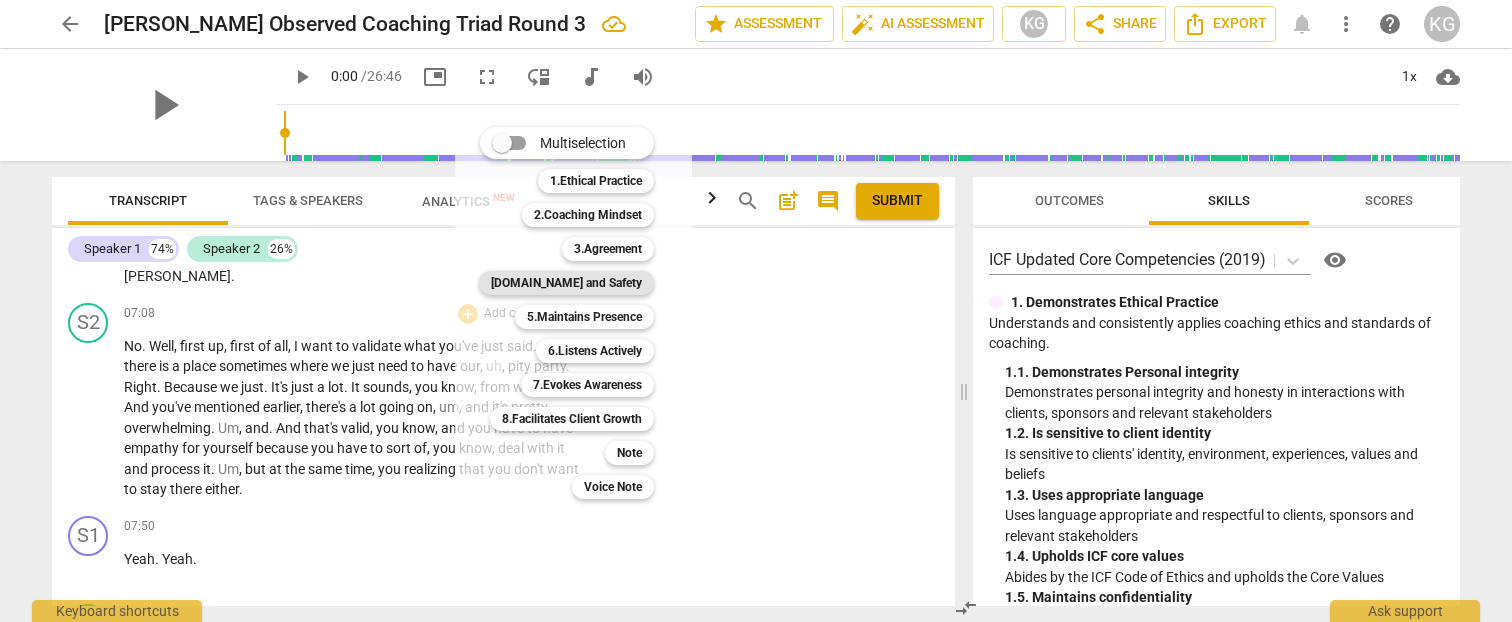 click on "[DOMAIN_NAME] and Safety" at bounding box center [566, 283] 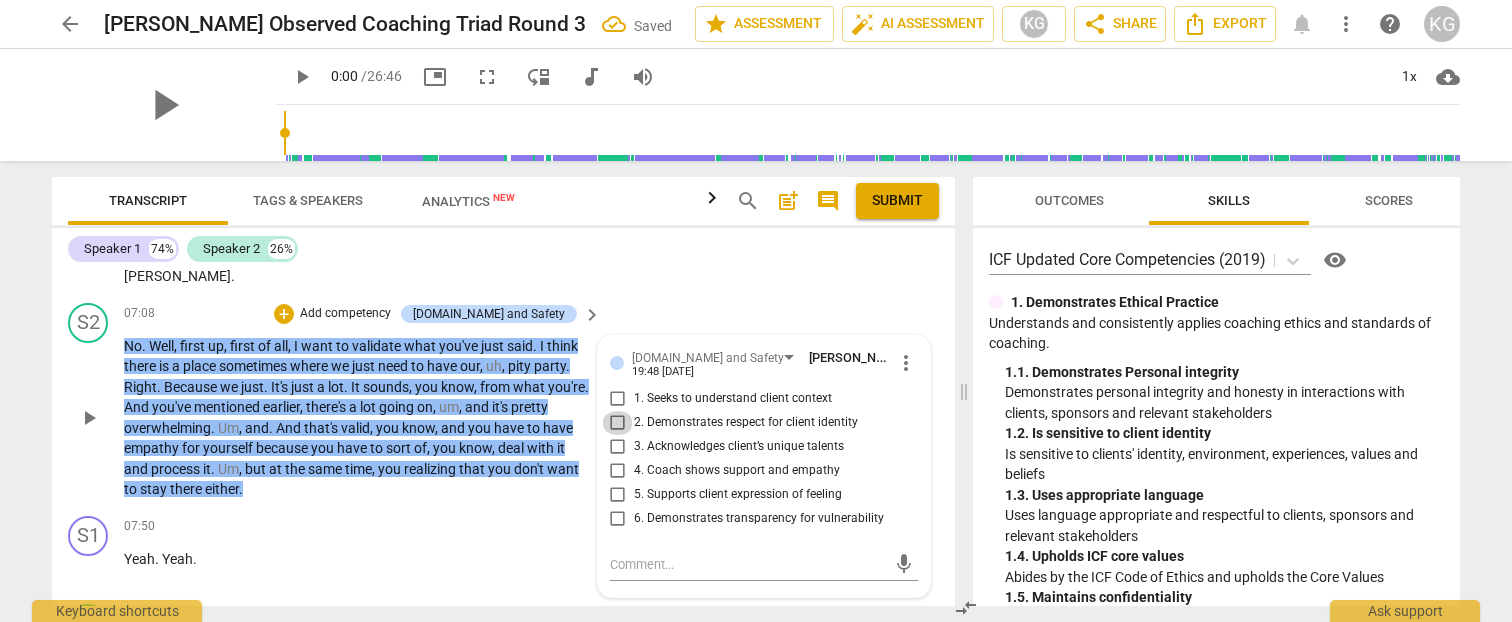 click on "2. Demonstrates respect for client identity" at bounding box center [618, 423] 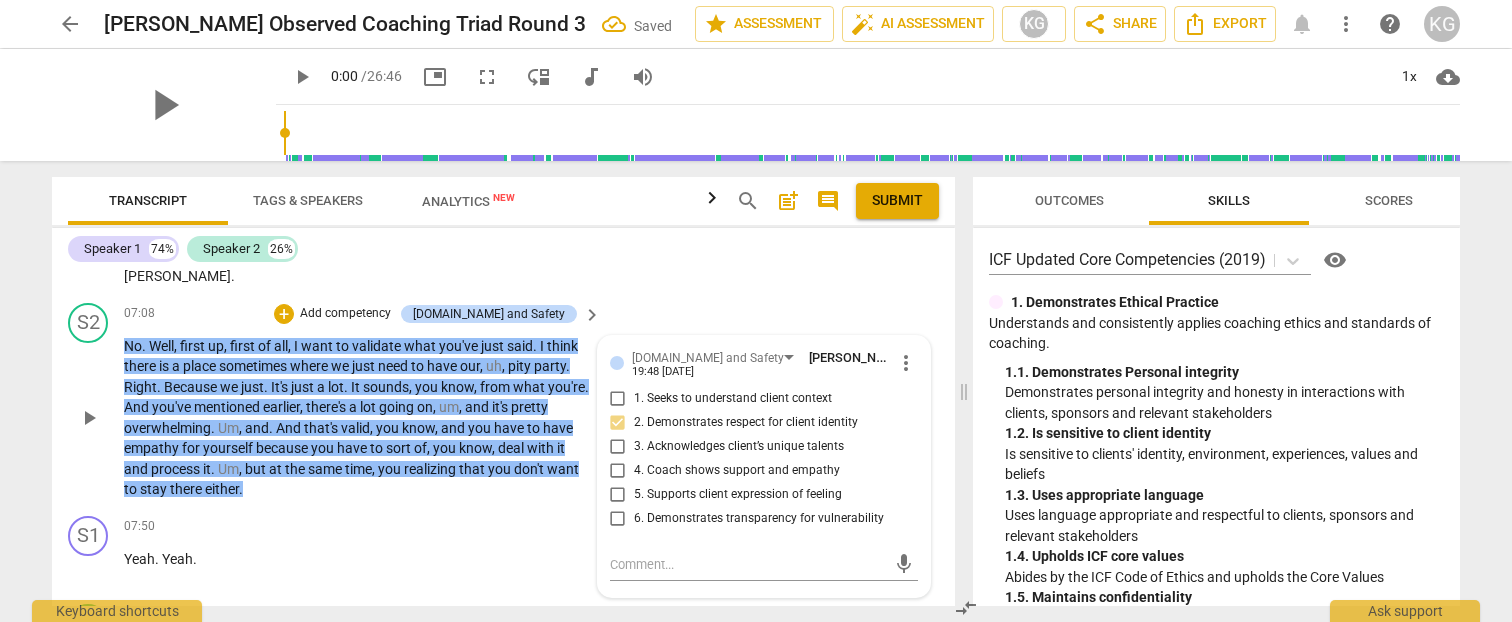 click on "4. Coach shows support and empathy" at bounding box center [618, 471] 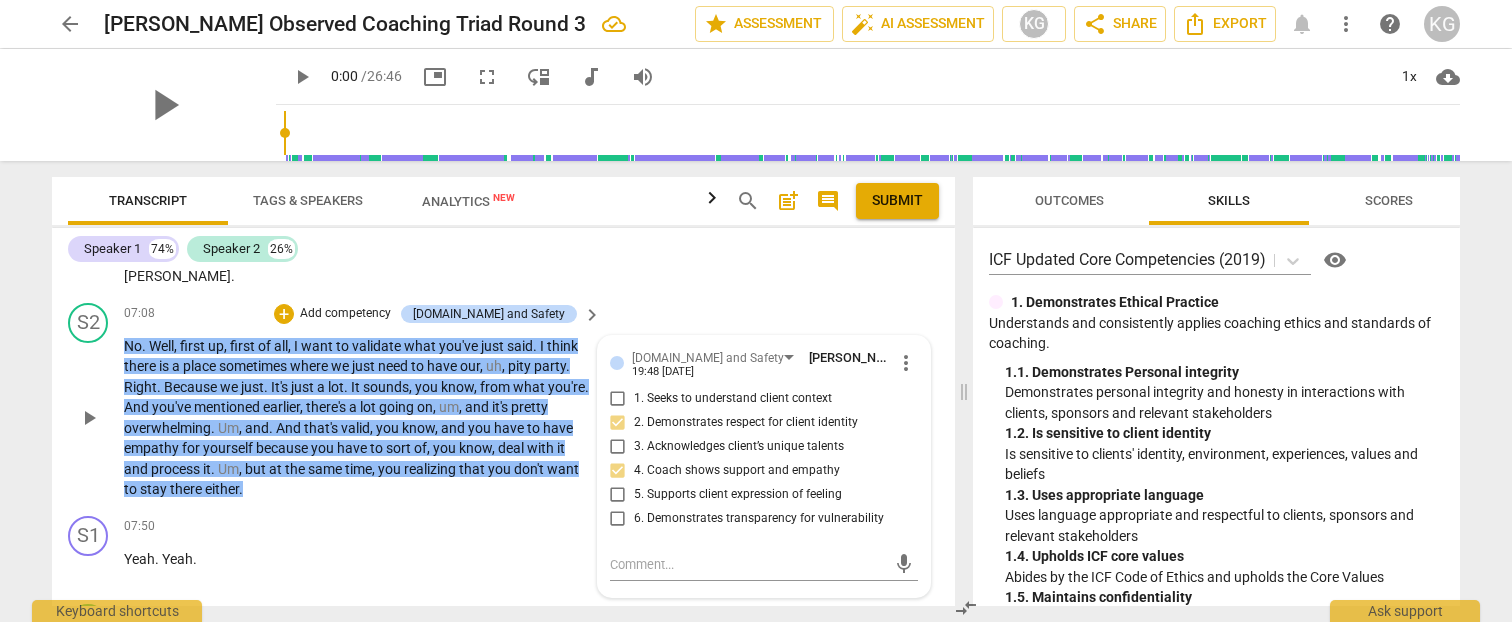 click on "5. Supports client expression of feeling" at bounding box center (618, 495) 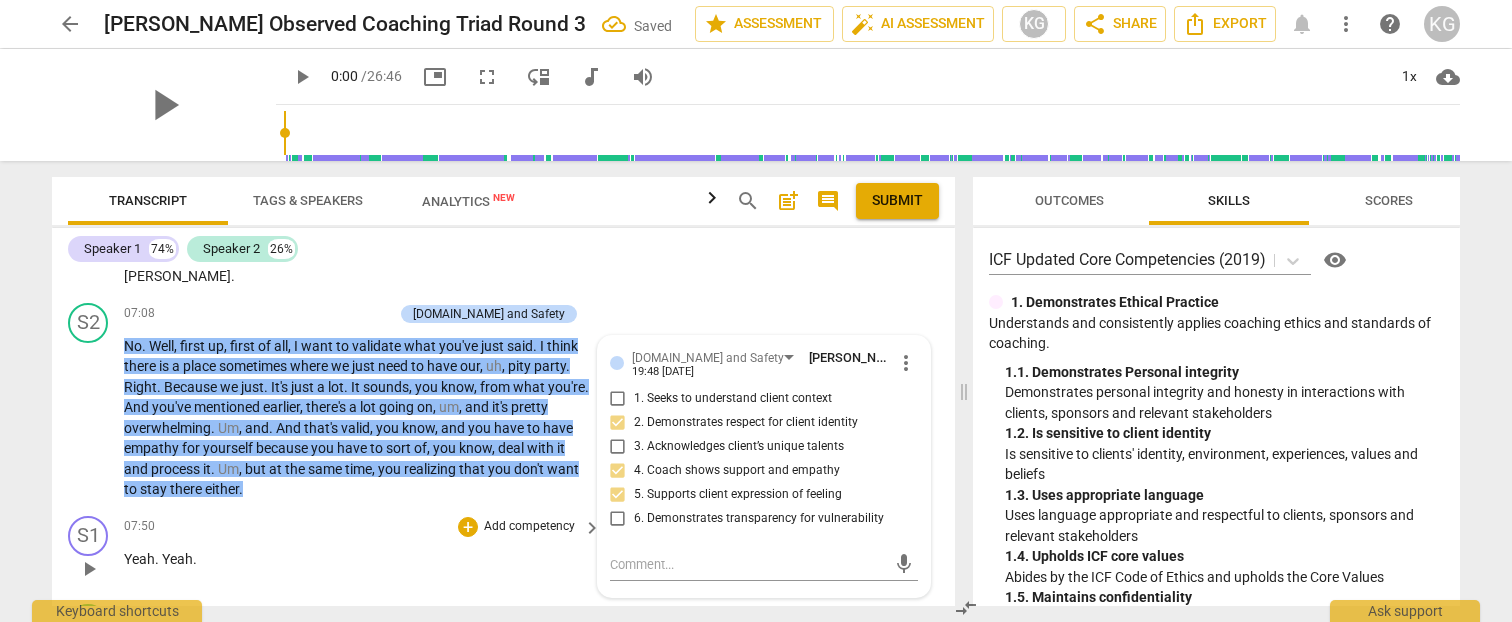 click on "07:50 + Add competency keyboard_arrow_right" at bounding box center (363, 527) 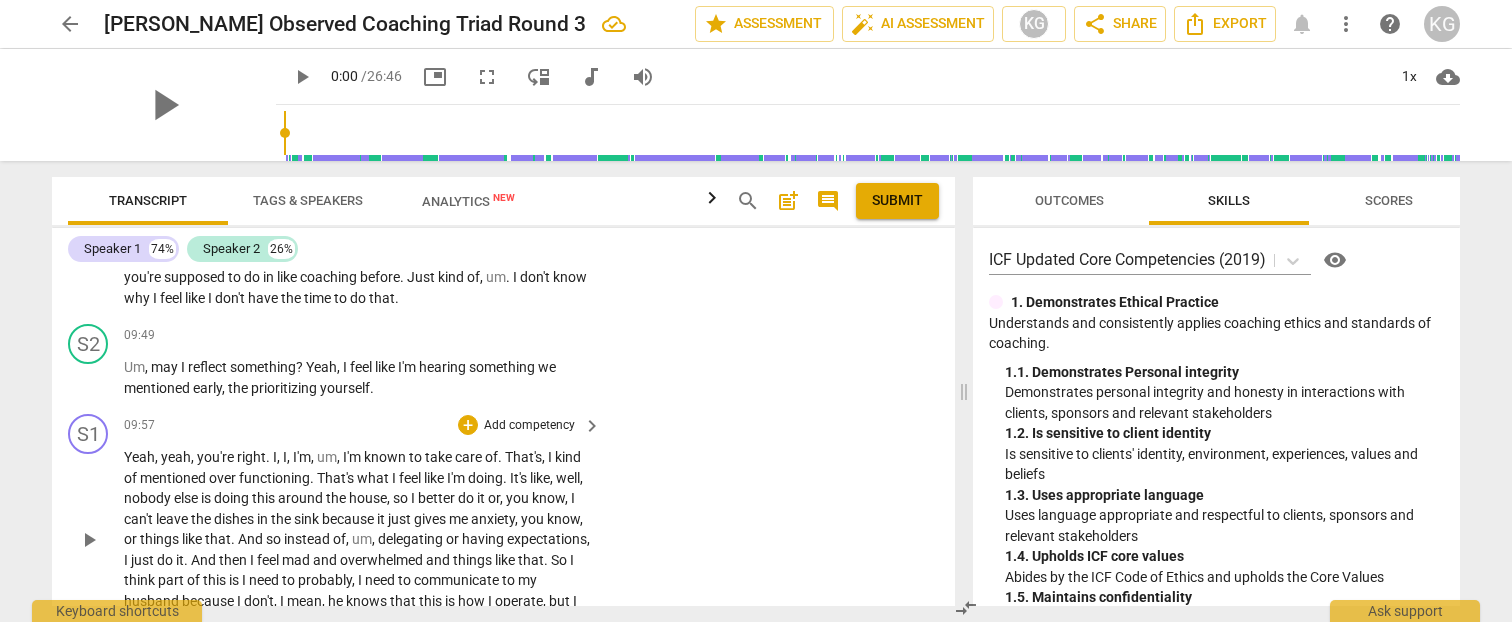 scroll, scrollTop: 3886, scrollLeft: 0, axis: vertical 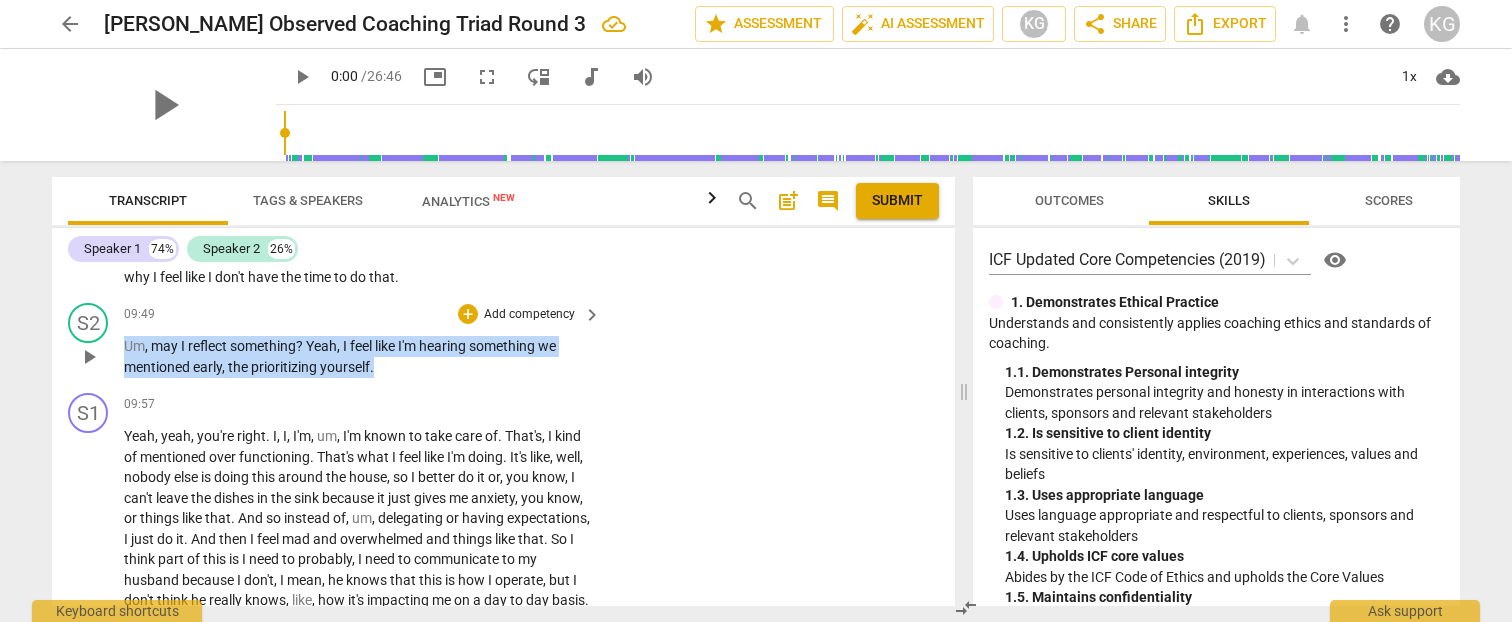 drag, startPoint x: 125, startPoint y: 343, endPoint x: 398, endPoint y: 365, distance: 273.885 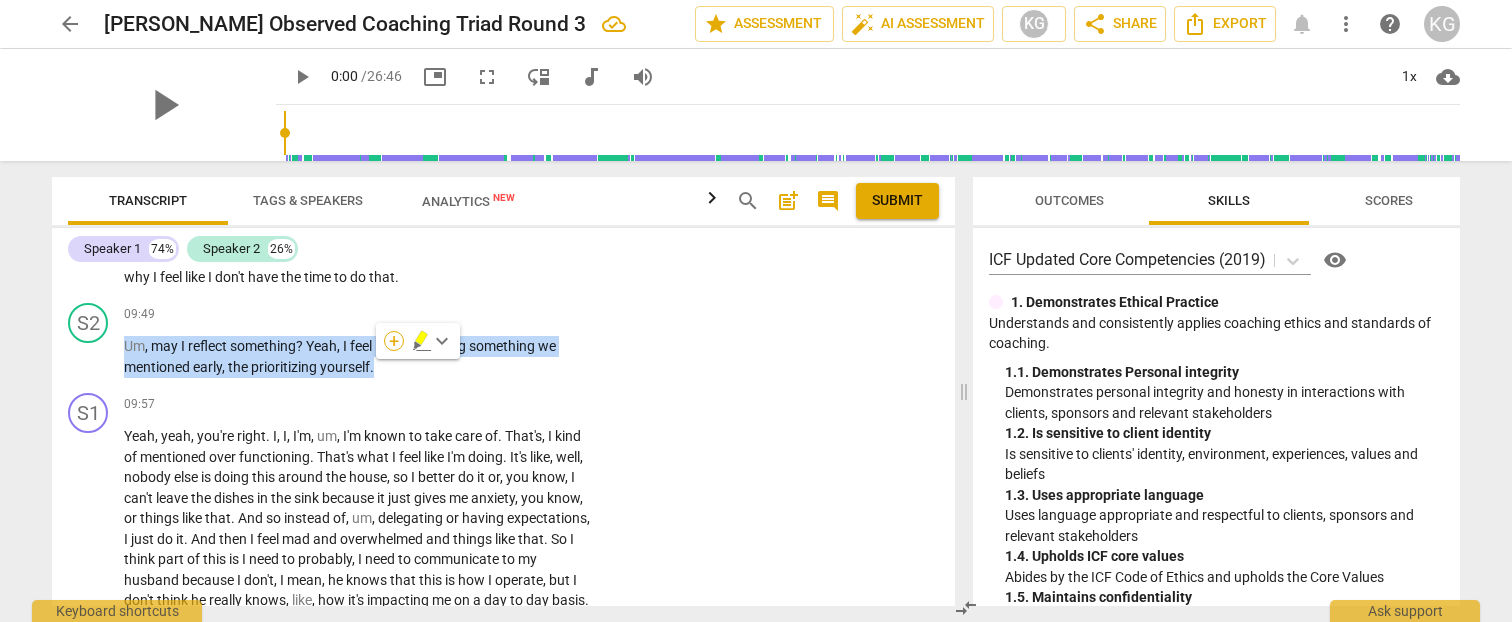 click on "+" at bounding box center (394, 341) 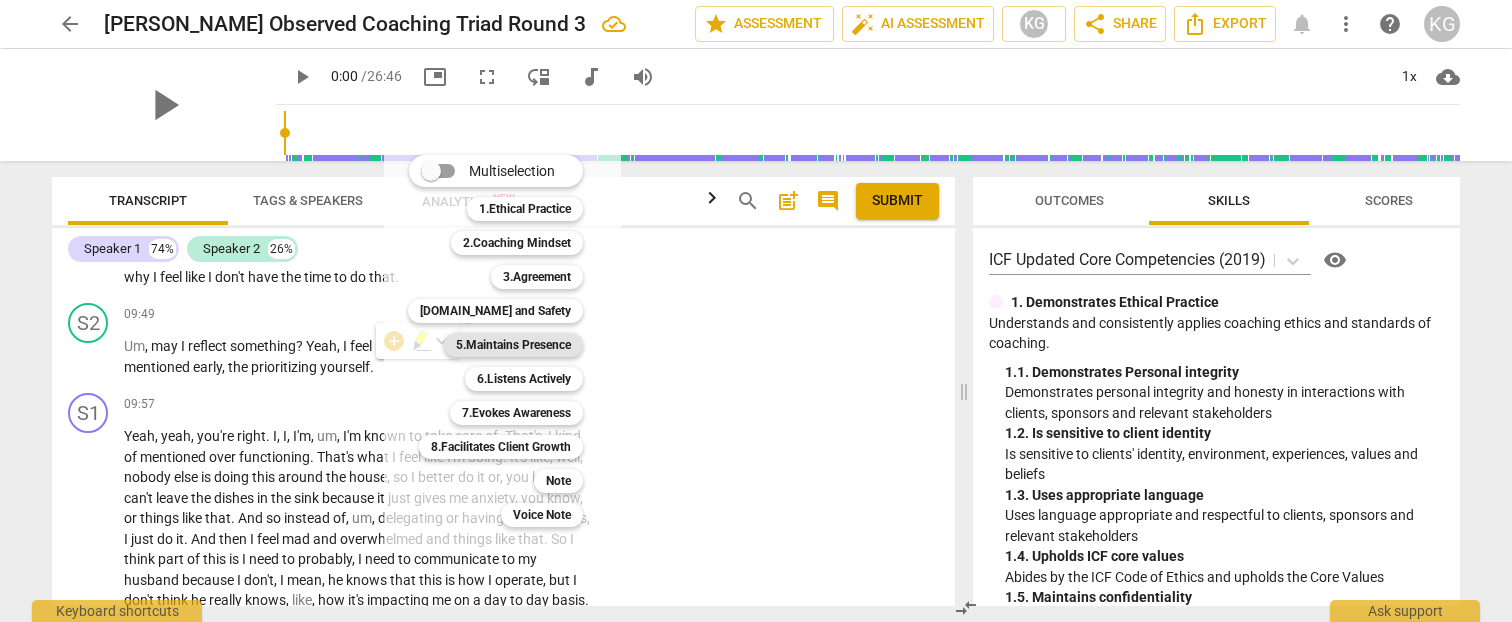 click on "5.Maintains Presence" at bounding box center (513, 345) 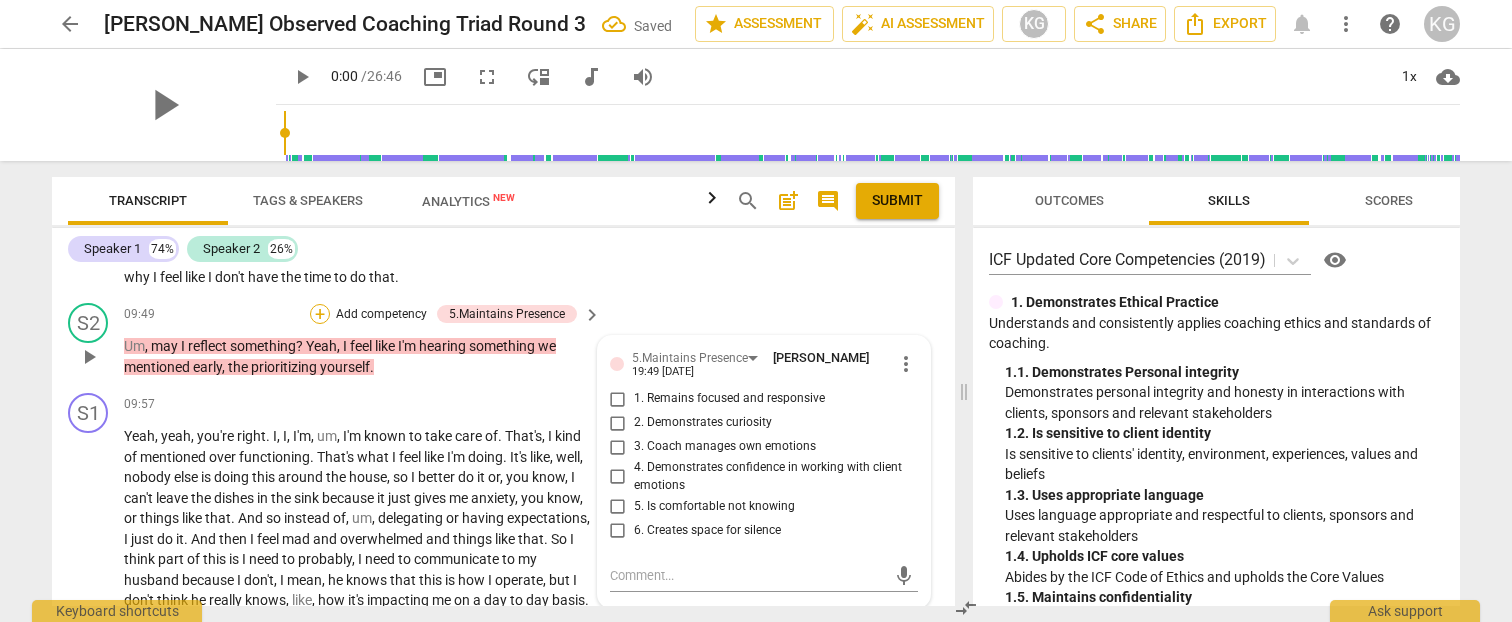 click on "+" at bounding box center (320, 314) 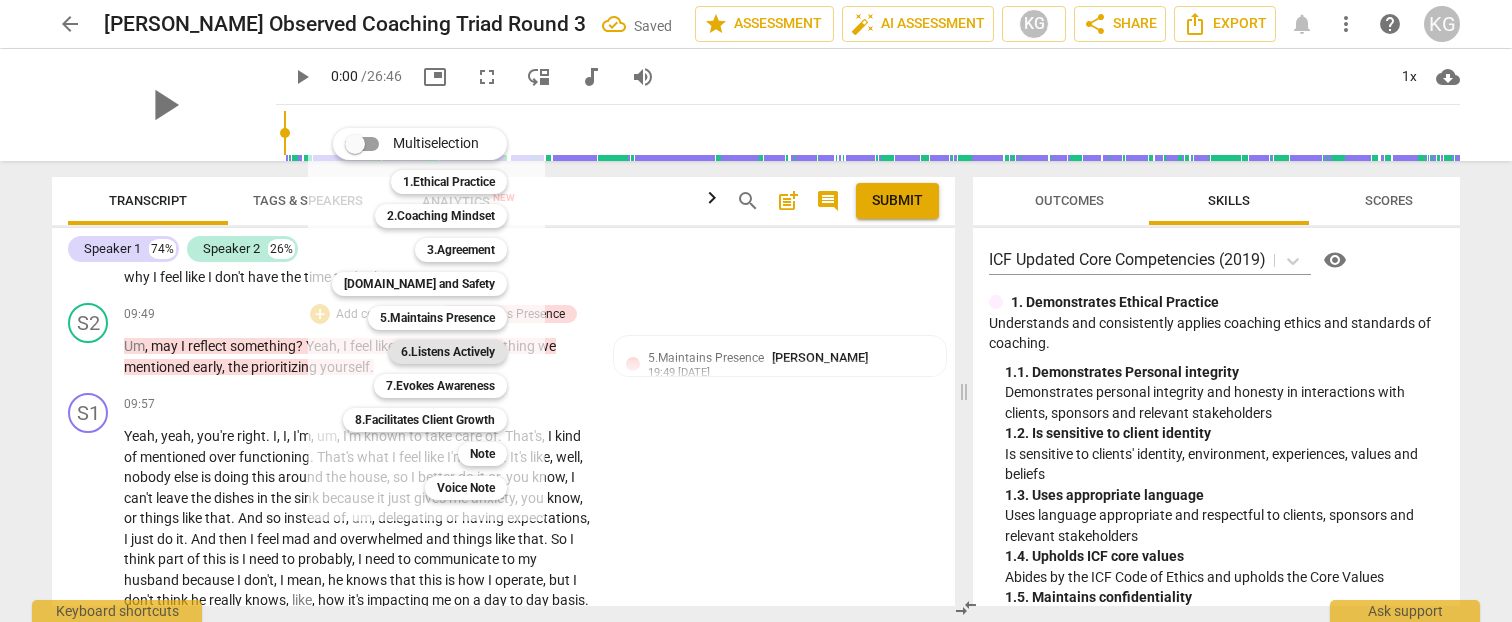click on "6.Listens Actively" at bounding box center (448, 352) 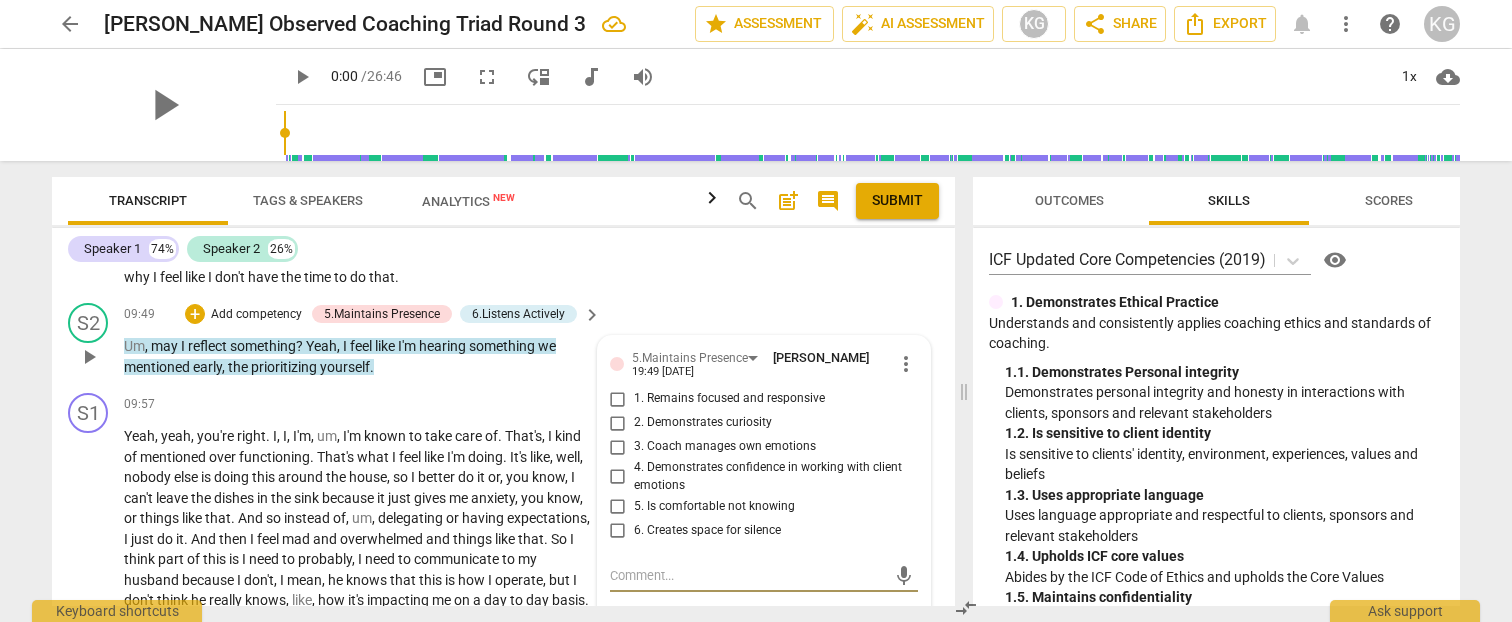 click on "1. Remains focused and responsive" at bounding box center [618, 399] 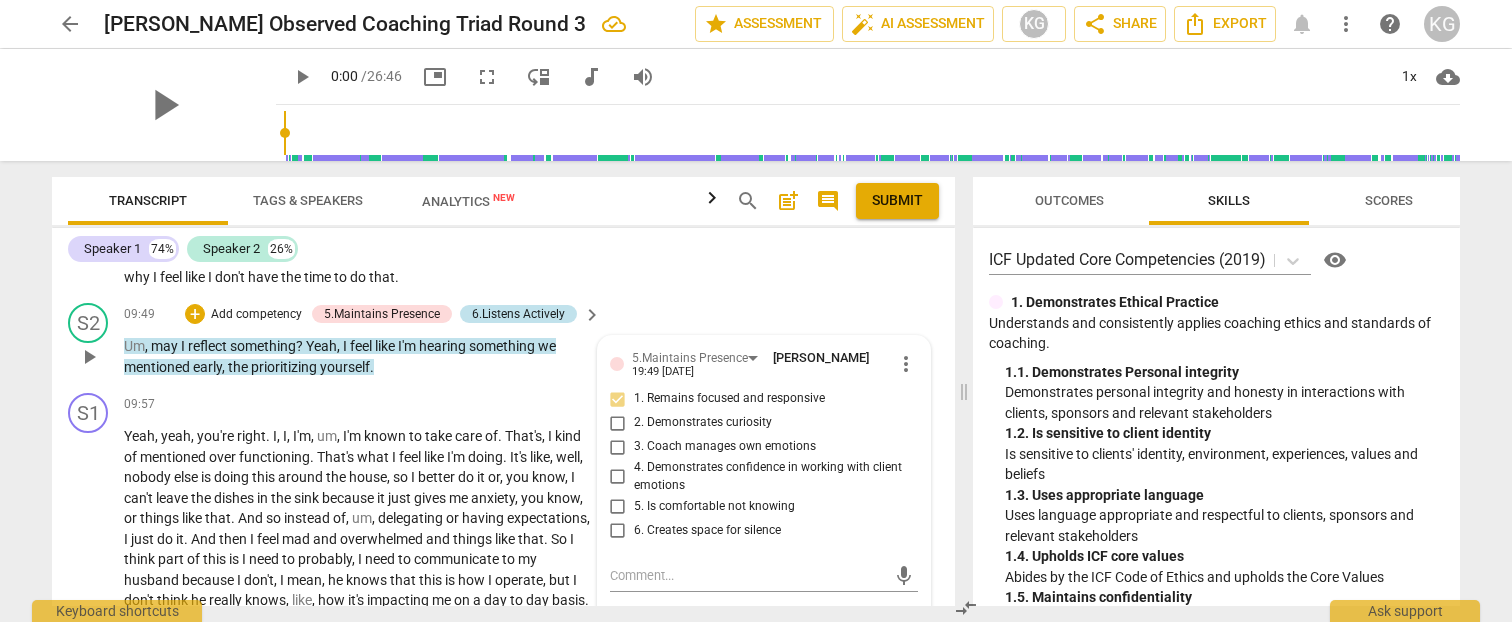 click on "6.Listens Actively" at bounding box center (518, 314) 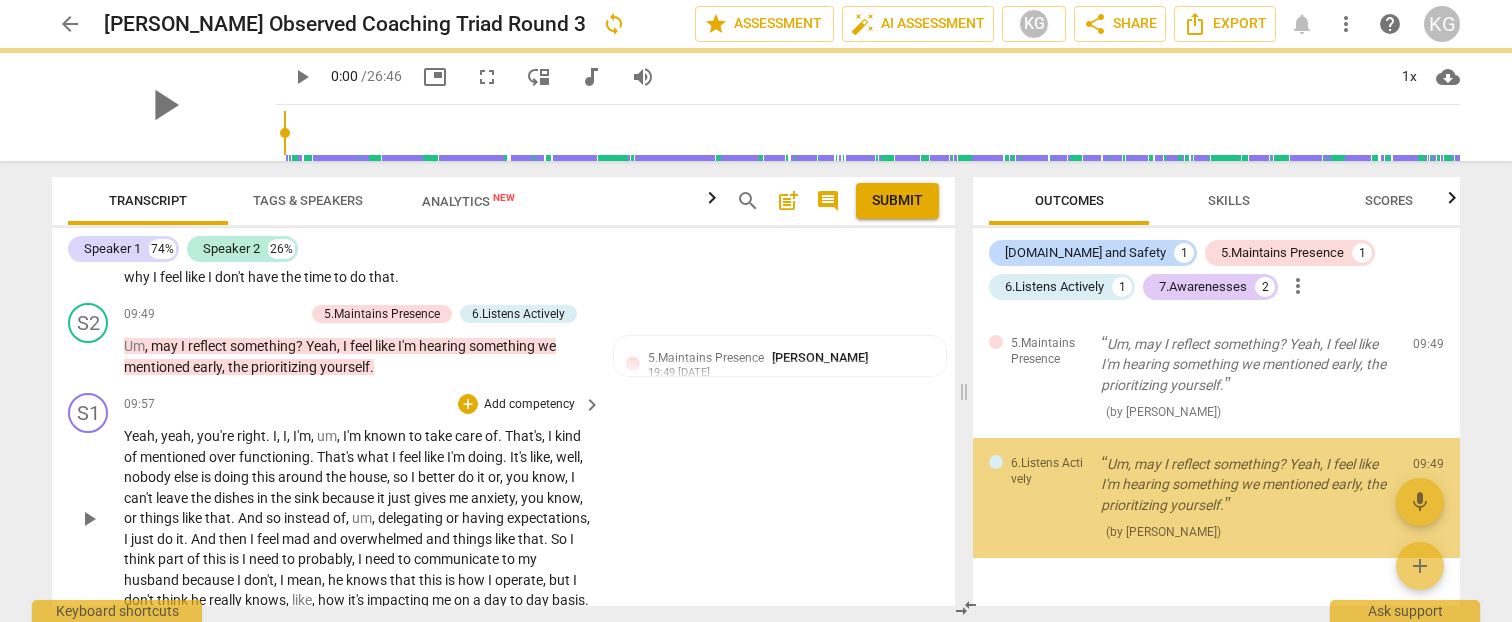 scroll, scrollTop: 765, scrollLeft: 0, axis: vertical 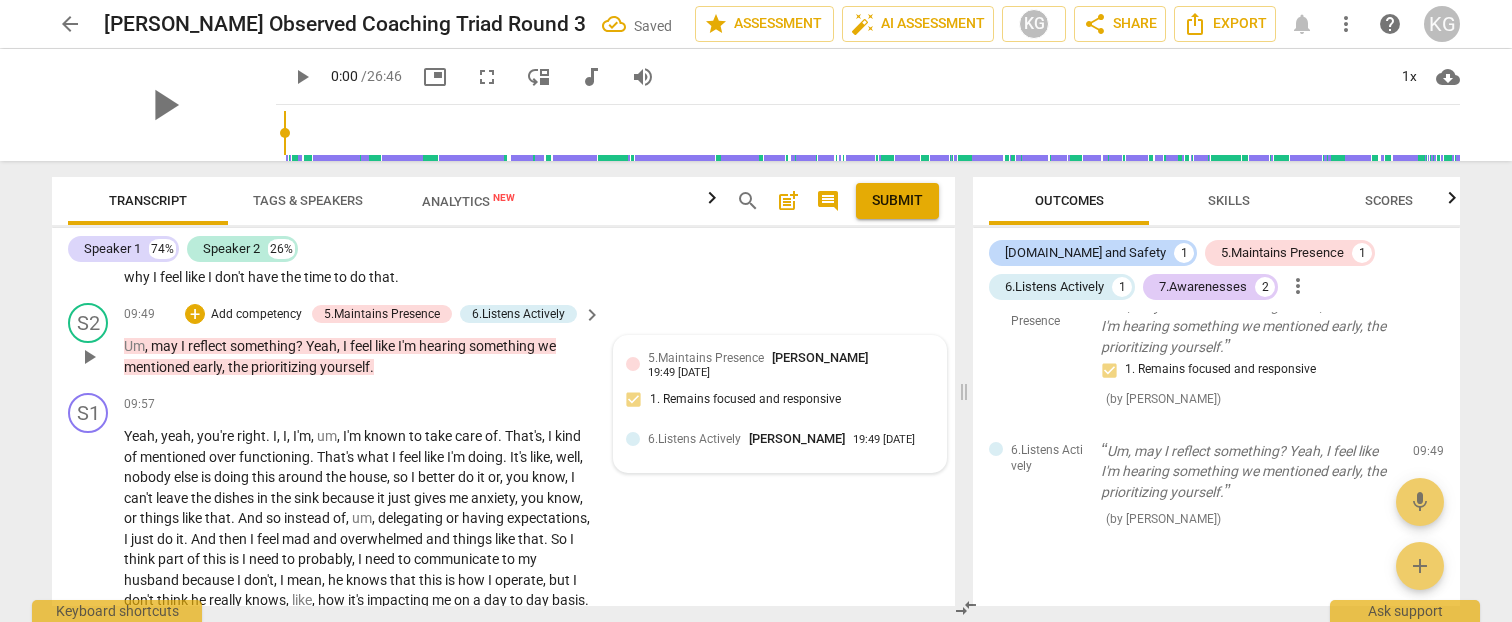 click on "19:49 [DATE]" at bounding box center (884, 440) 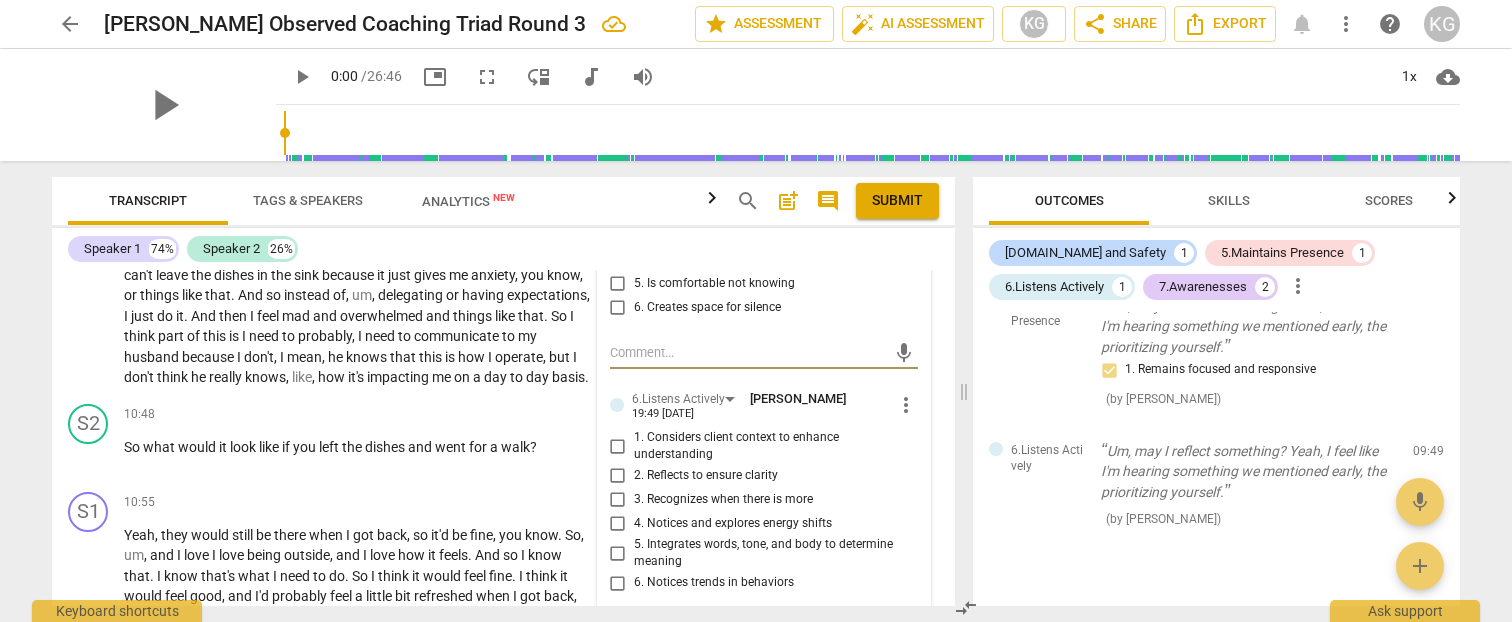 scroll, scrollTop: 4145, scrollLeft: 0, axis: vertical 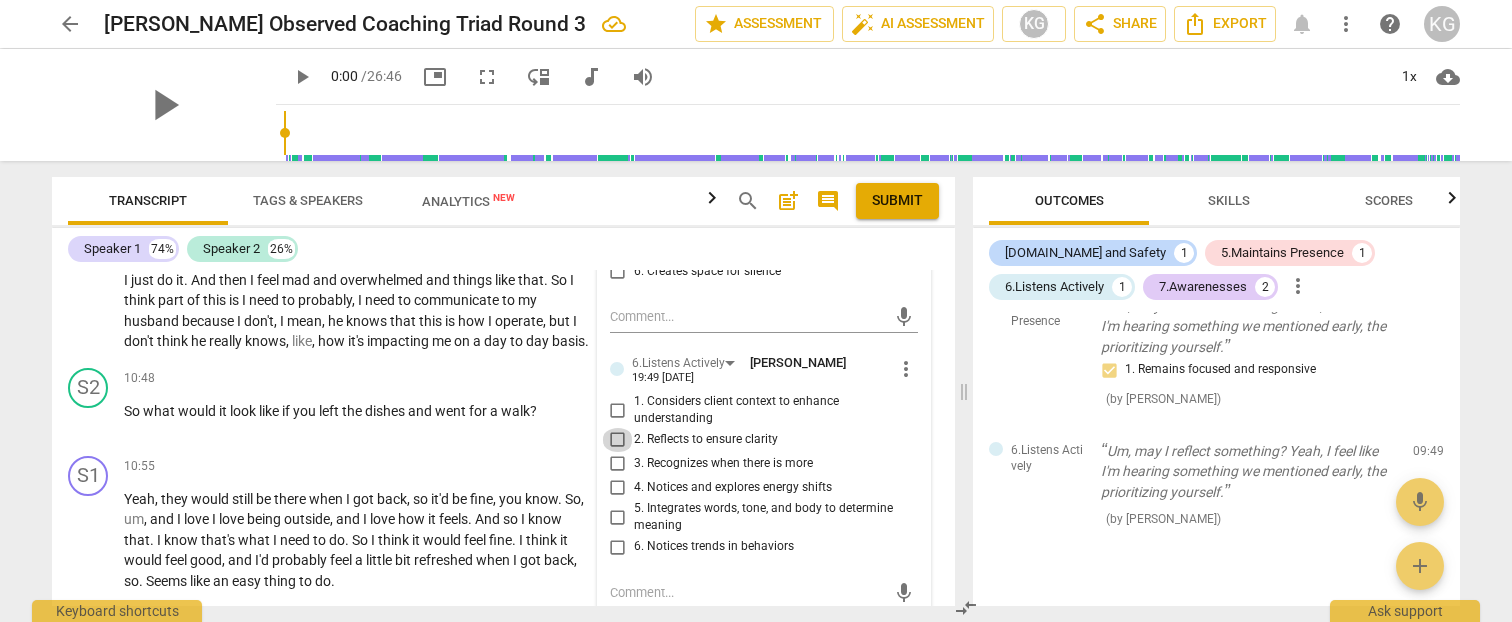 click on "2. Reflects to ensure clarity" at bounding box center (618, 440) 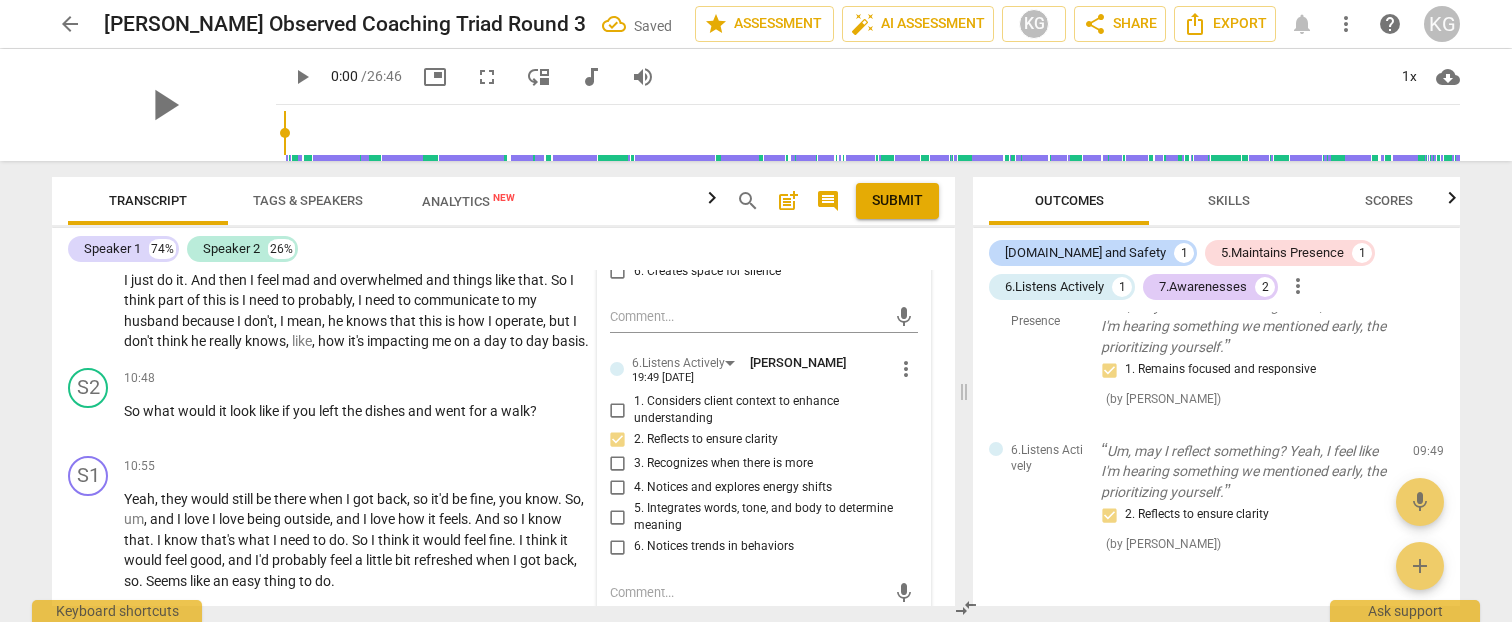 click on "6. Notices trends in behaviors" at bounding box center [618, 547] 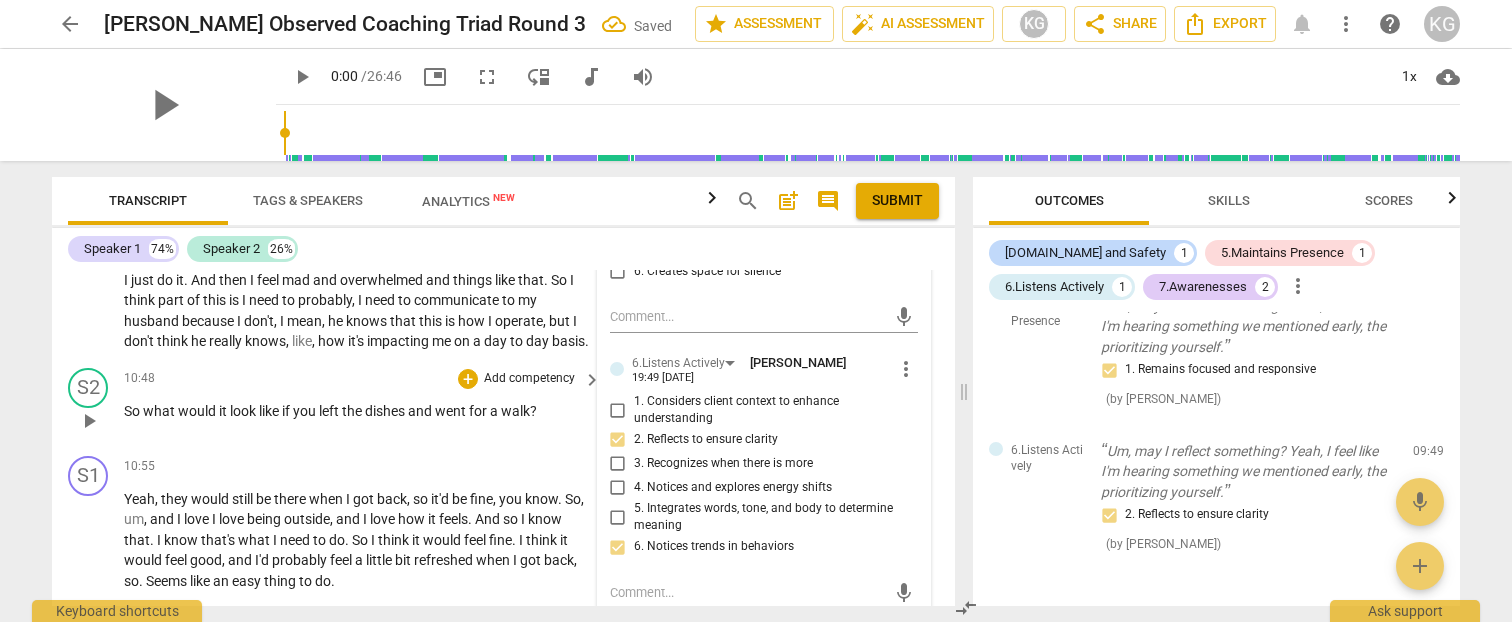 click on "Add competency" at bounding box center (529, 379) 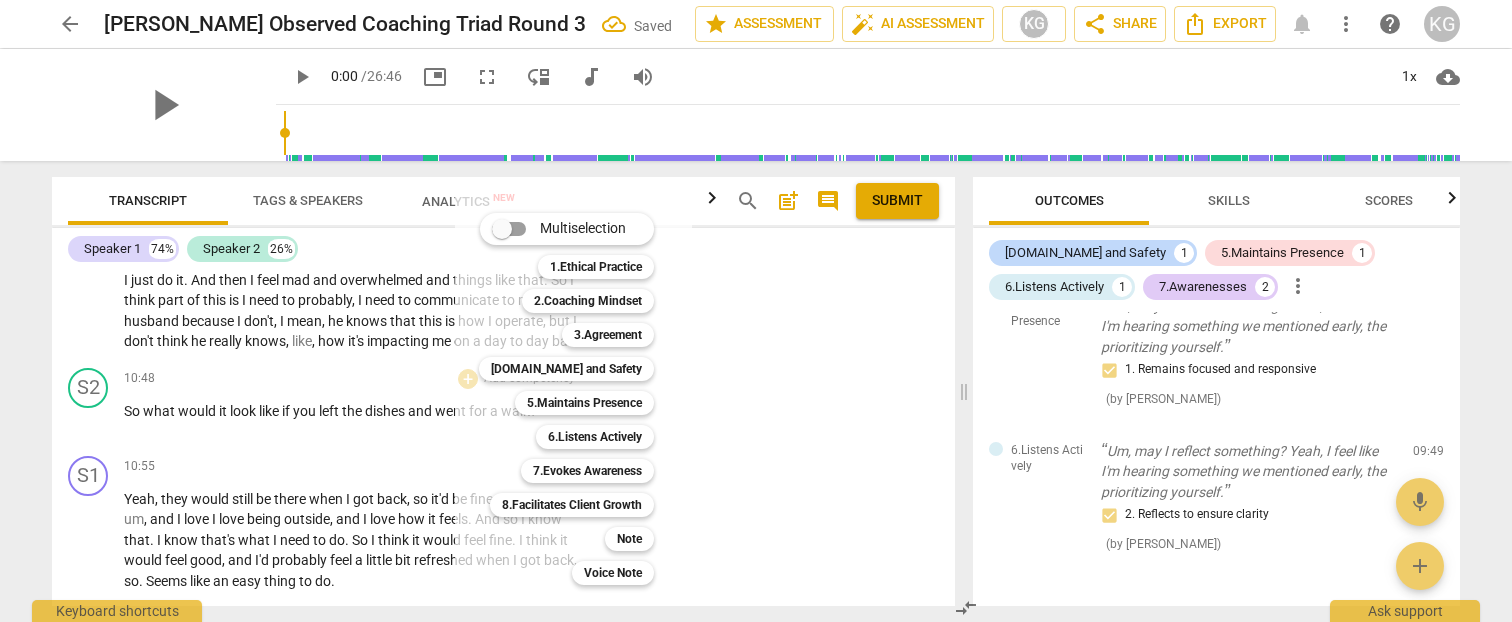 click at bounding box center (756, 311) 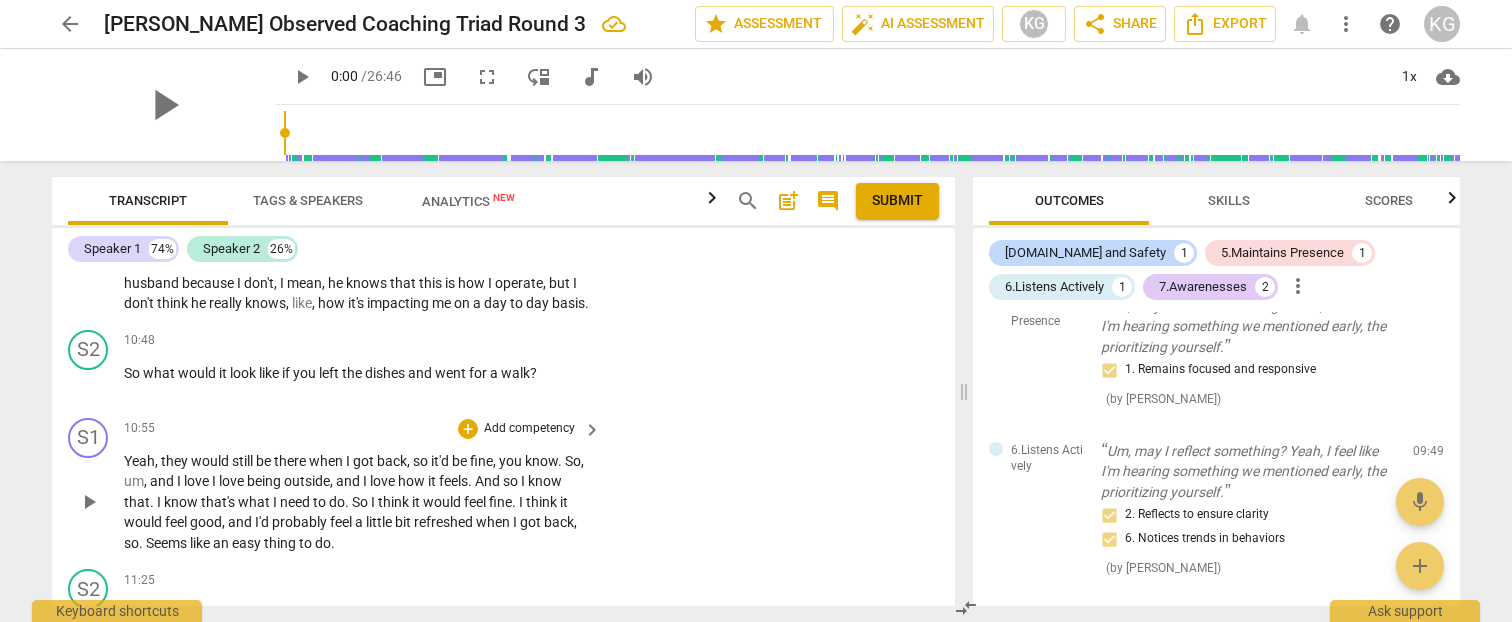 scroll, scrollTop: 4179, scrollLeft: 0, axis: vertical 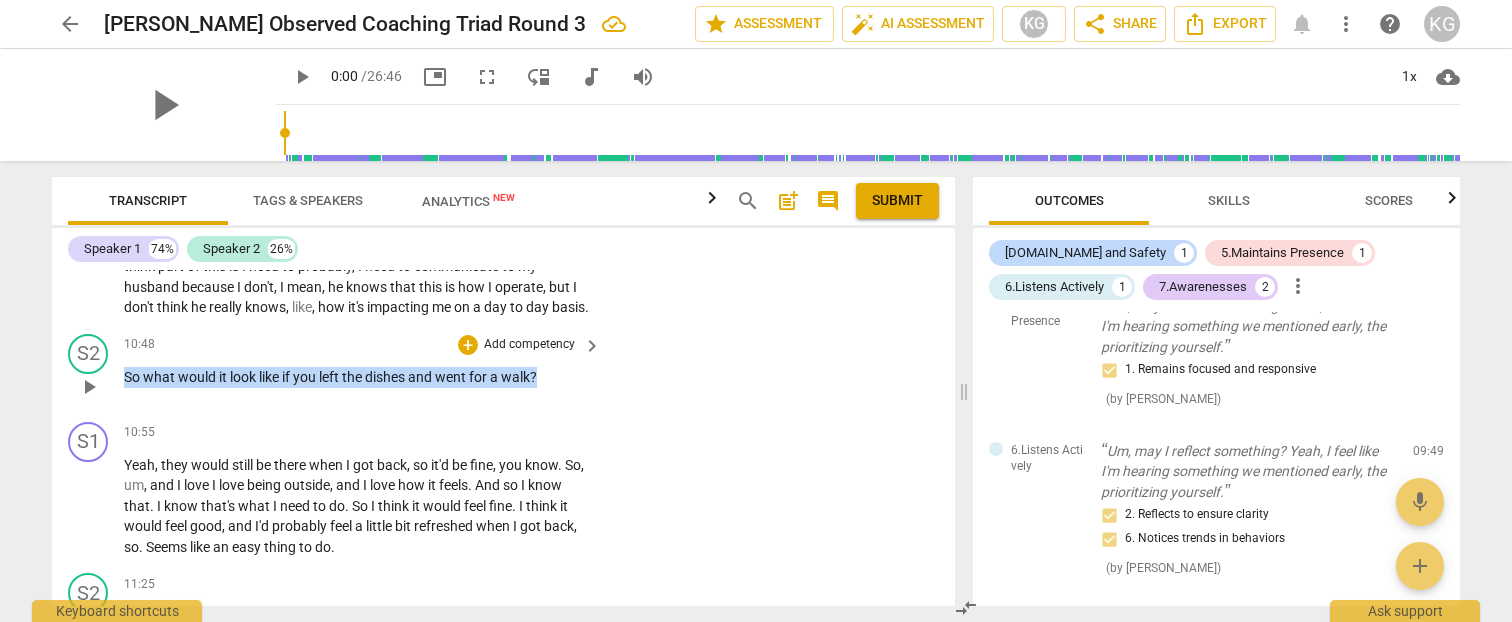 drag, startPoint x: 125, startPoint y: 399, endPoint x: 581, endPoint y: 407, distance: 456.07016 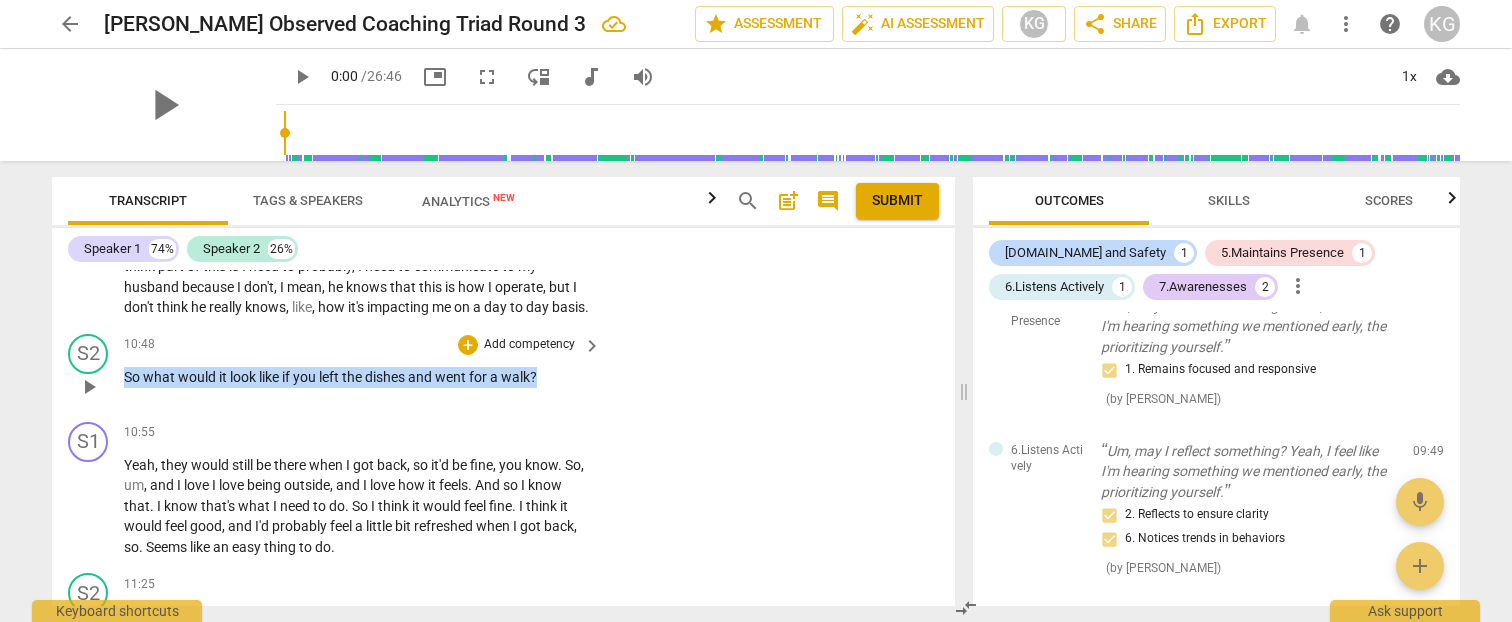 click on "10:48 + Add competency keyboard_arrow_right So   what   would   it   look   like   if   you   left   the   dishes   and   went   for   a   walk ?" at bounding box center [363, 370] 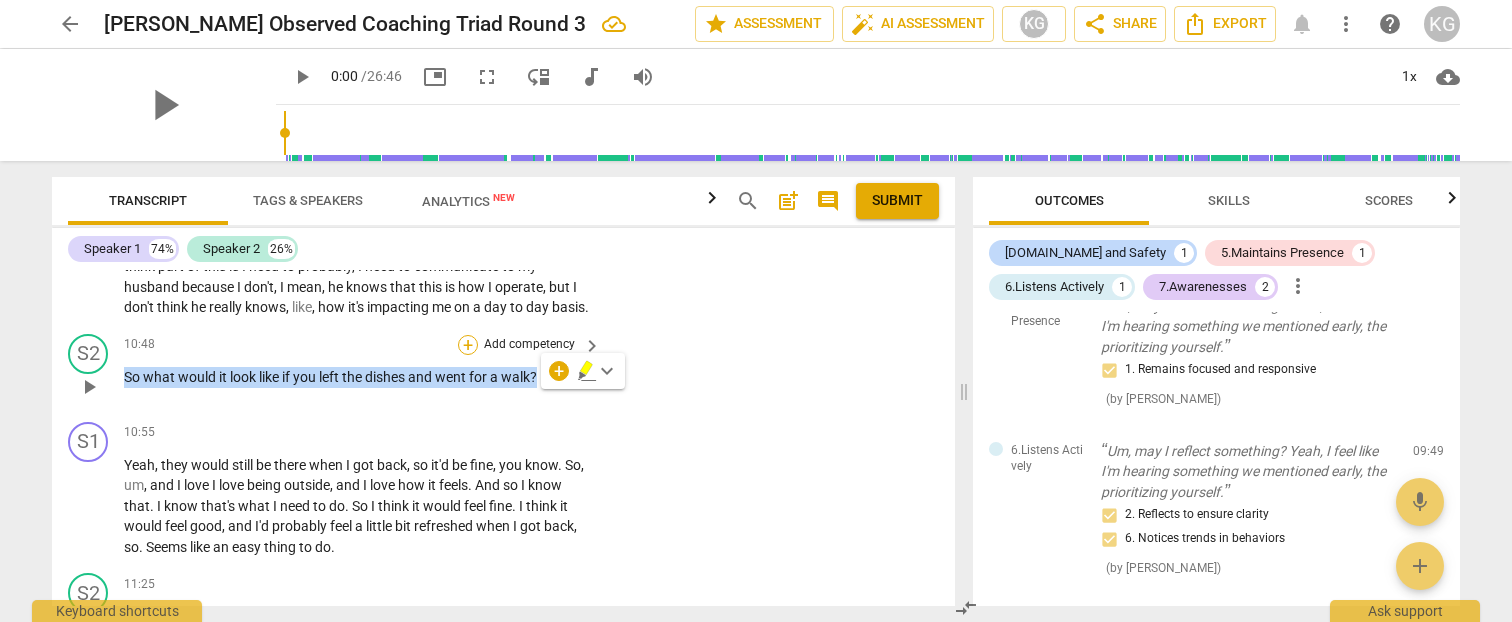 click on "+" at bounding box center (468, 345) 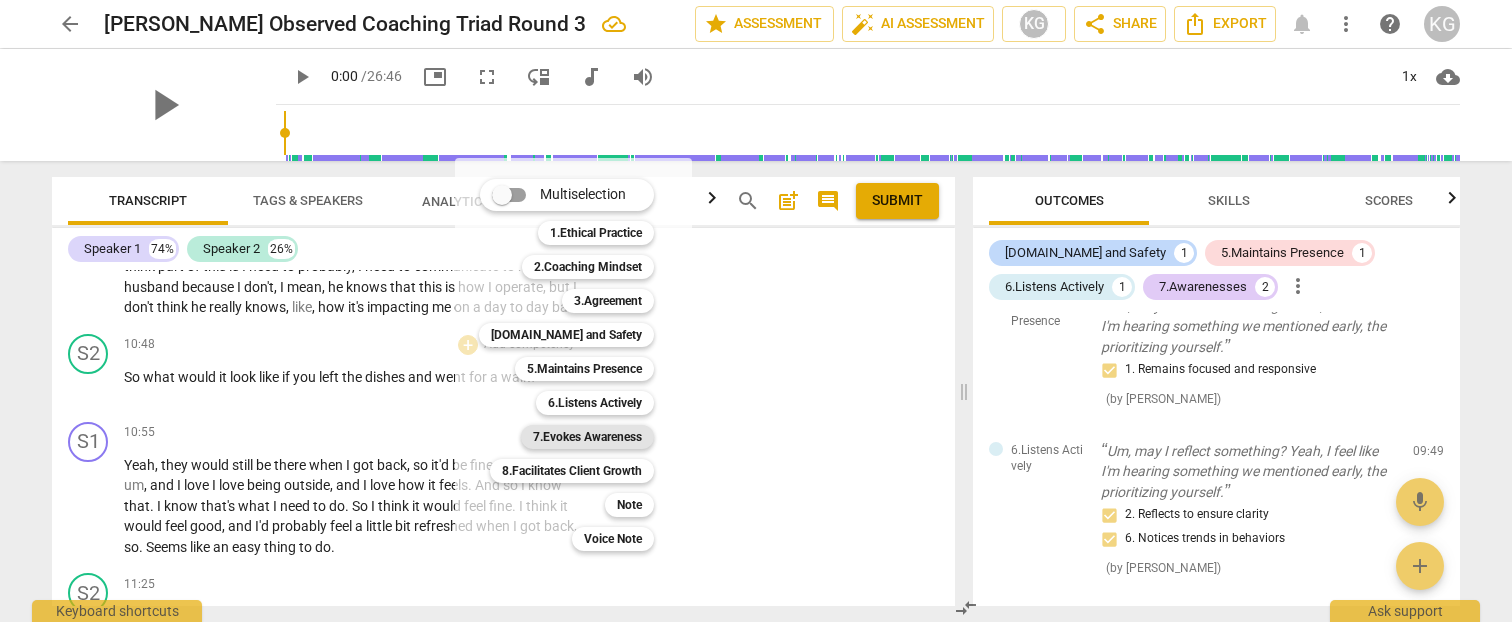 click on "7.Evokes Awareness" at bounding box center [587, 437] 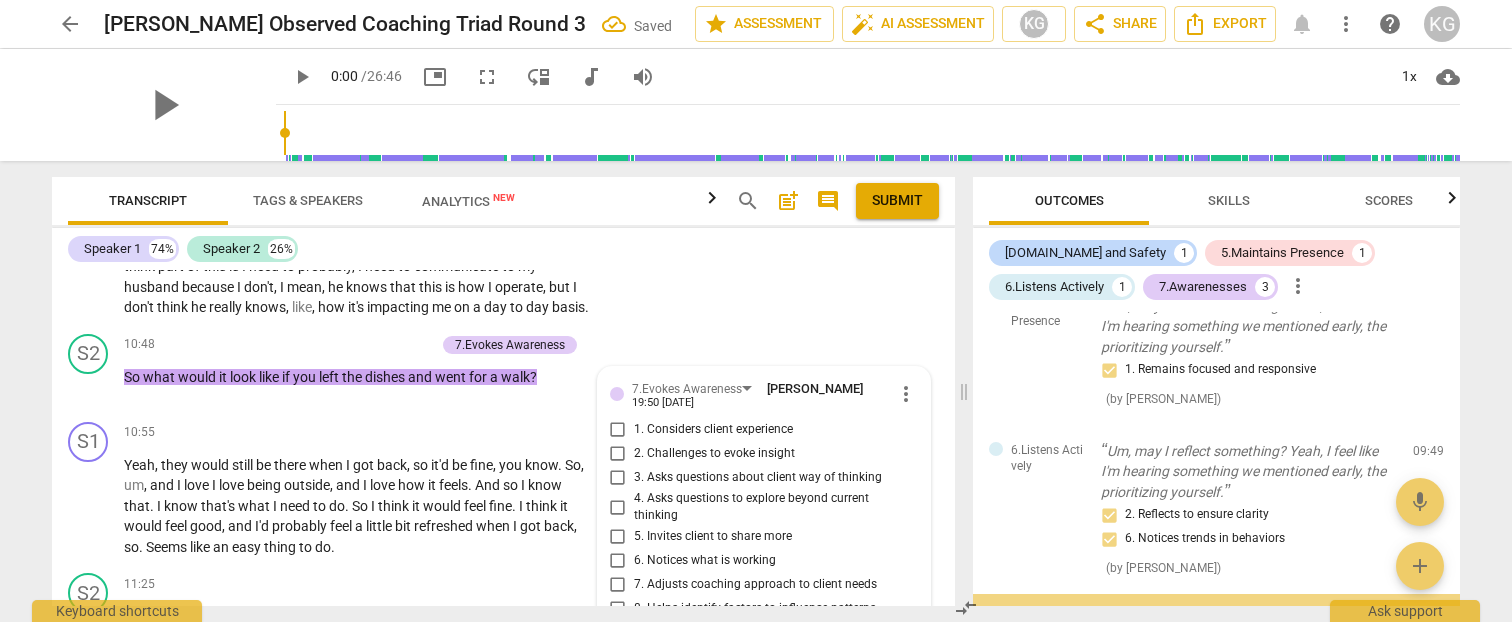 scroll, scrollTop: 4488, scrollLeft: 0, axis: vertical 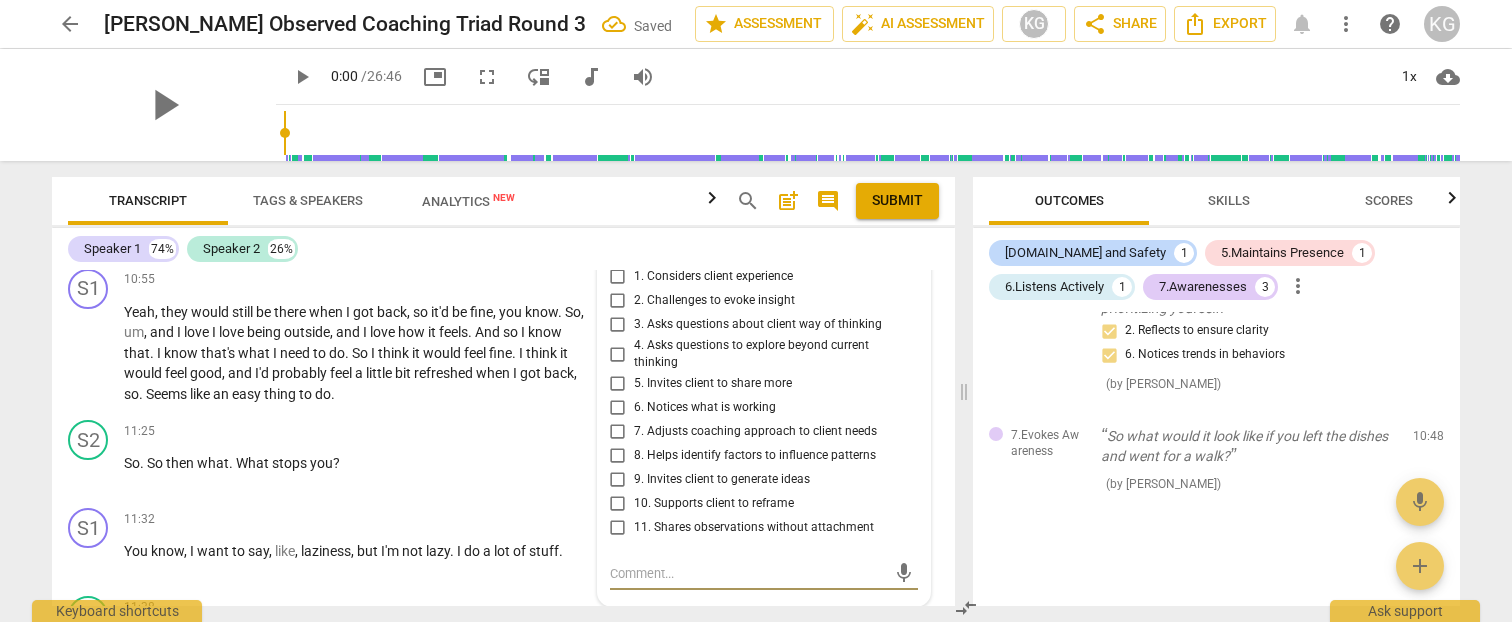 click on "4. Asks questions to explore beyond current thinking" at bounding box center [618, 354] 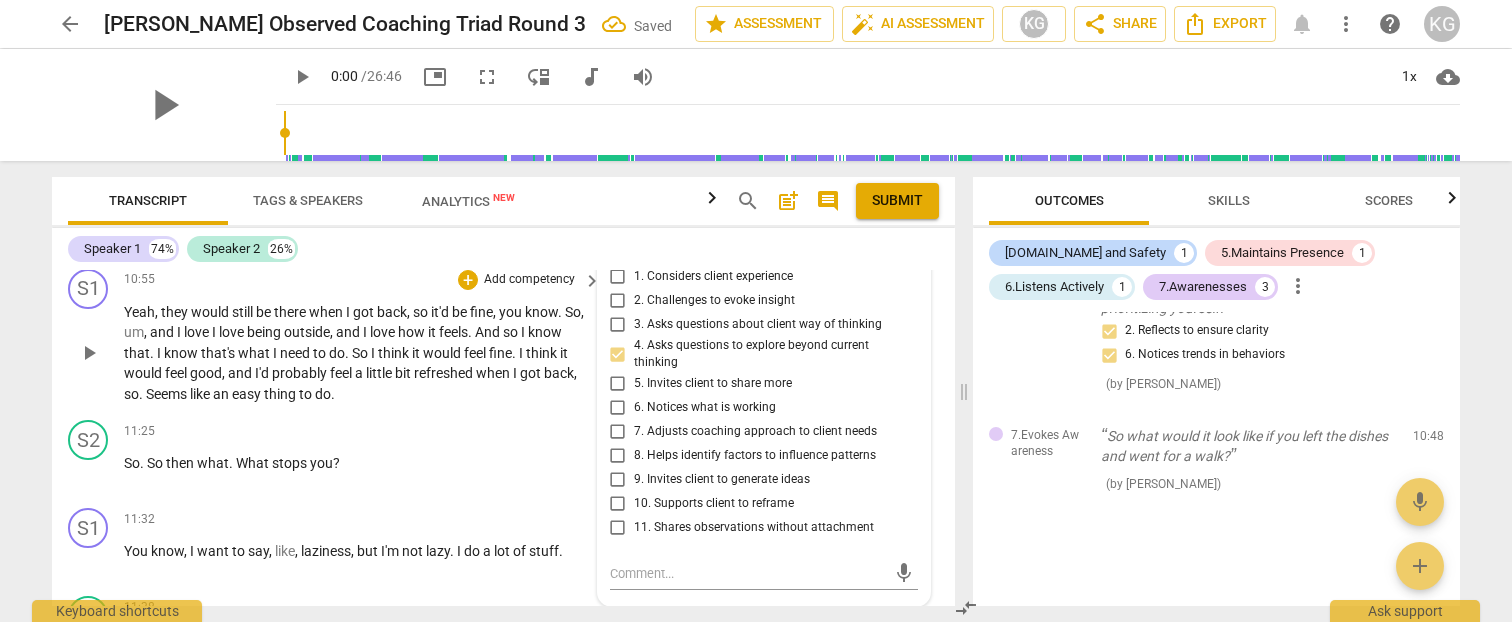 click on "Yeah ,   they   would   still   be   there   when   I   got   back ,   so   it'd   be   fine ,   you   know .   So ,   um ,   and   I   love   I   love   being   outside ,   and   I   love   how   it   feels .   And   so   I   know   that .   I   know   that's   what   I   need   to   do .   So   I   think   it   would   feel   fine .   I   think   it   would   feel   good ,   and   I'd   probably   feel   a   little   bit   refreshed   when   I   got   back ,   so .   Seems   like   an   easy   thing   to   do ." at bounding box center [357, 353] 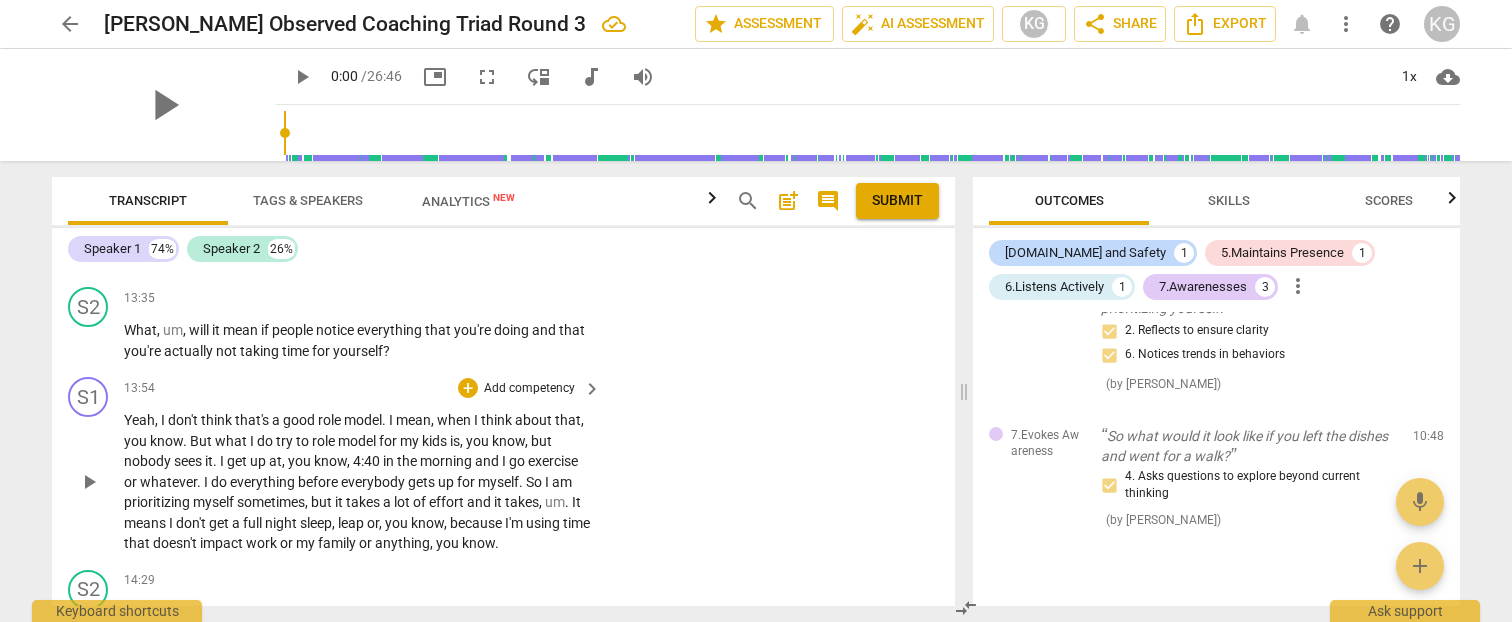 scroll, scrollTop: 5961, scrollLeft: 0, axis: vertical 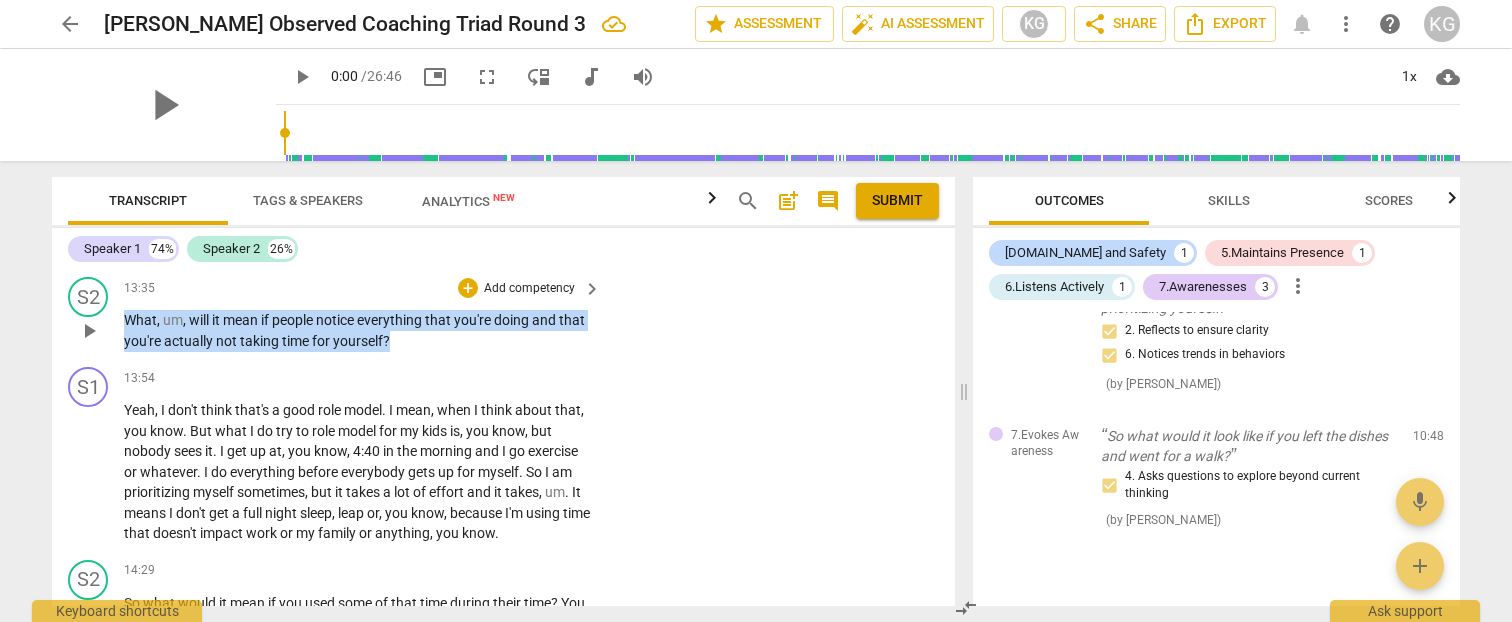 drag, startPoint x: 126, startPoint y: 362, endPoint x: 468, endPoint y: 384, distance: 342.70688 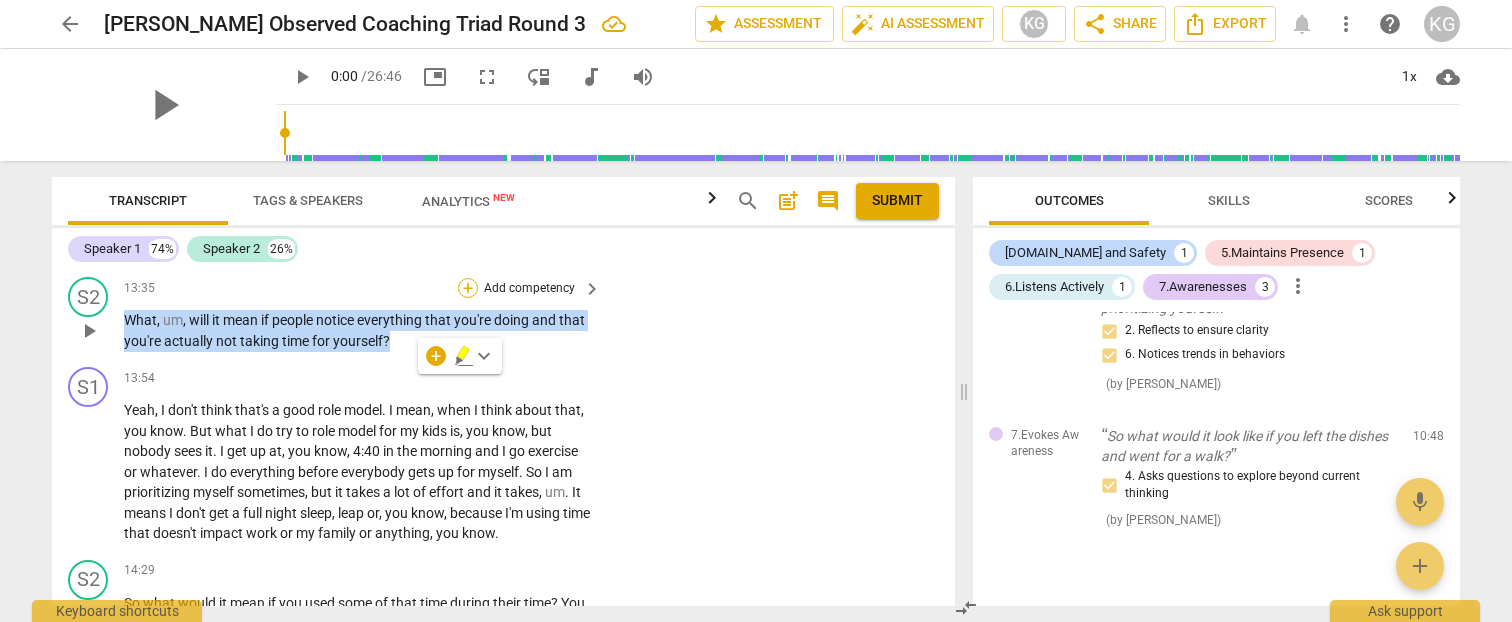 click on "+" at bounding box center (468, 288) 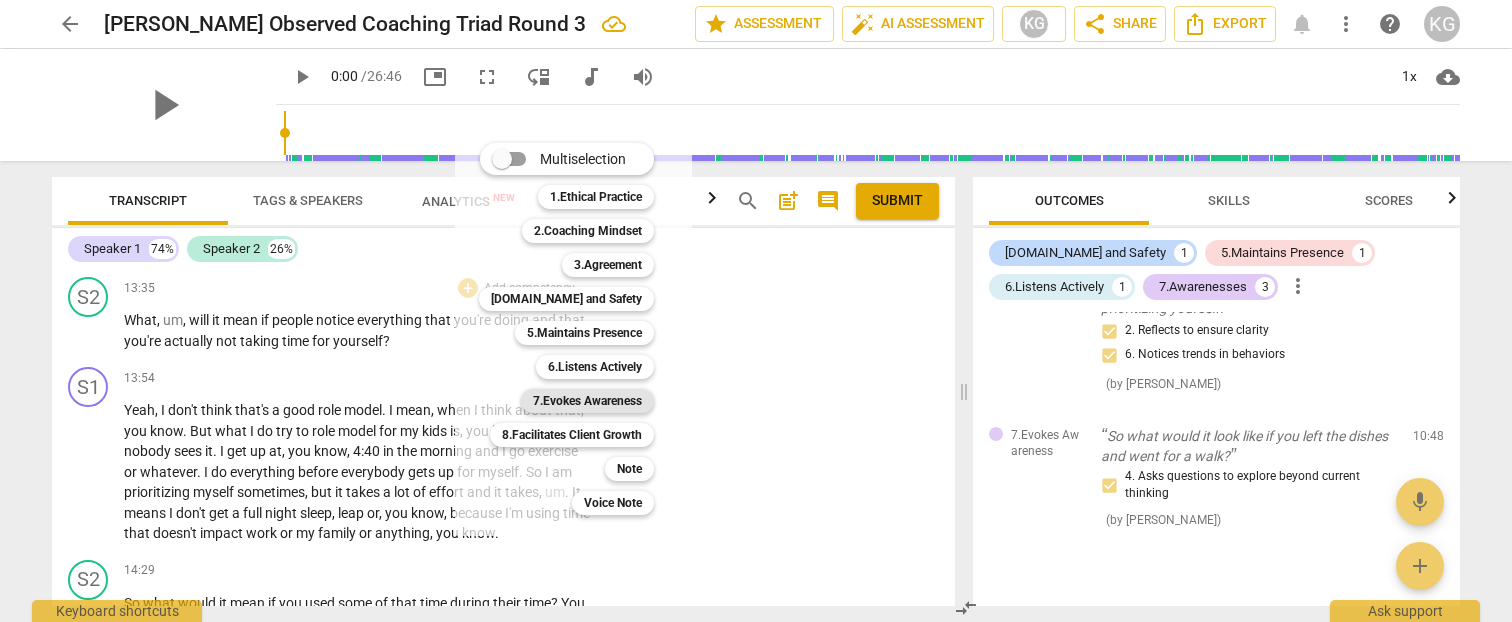 click on "7.Evokes Awareness" at bounding box center [587, 401] 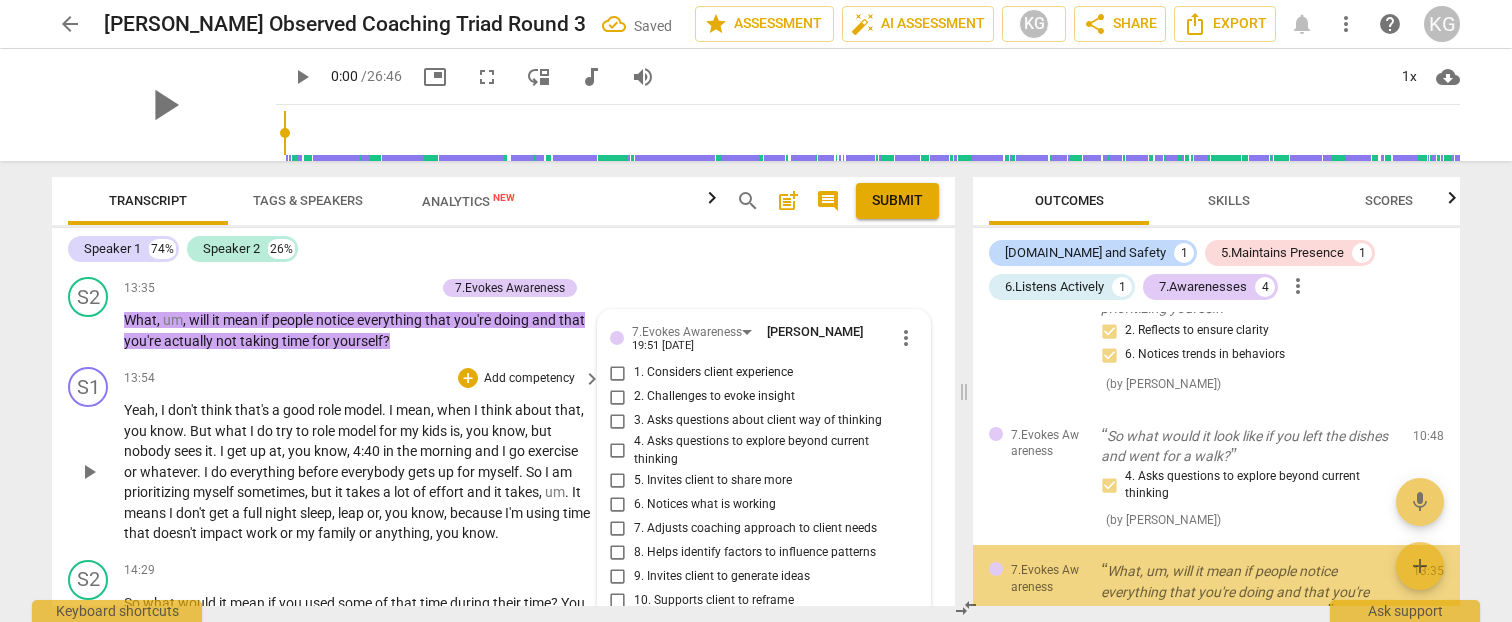 scroll, scrollTop: 6234, scrollLeft: 0, axis: vertical 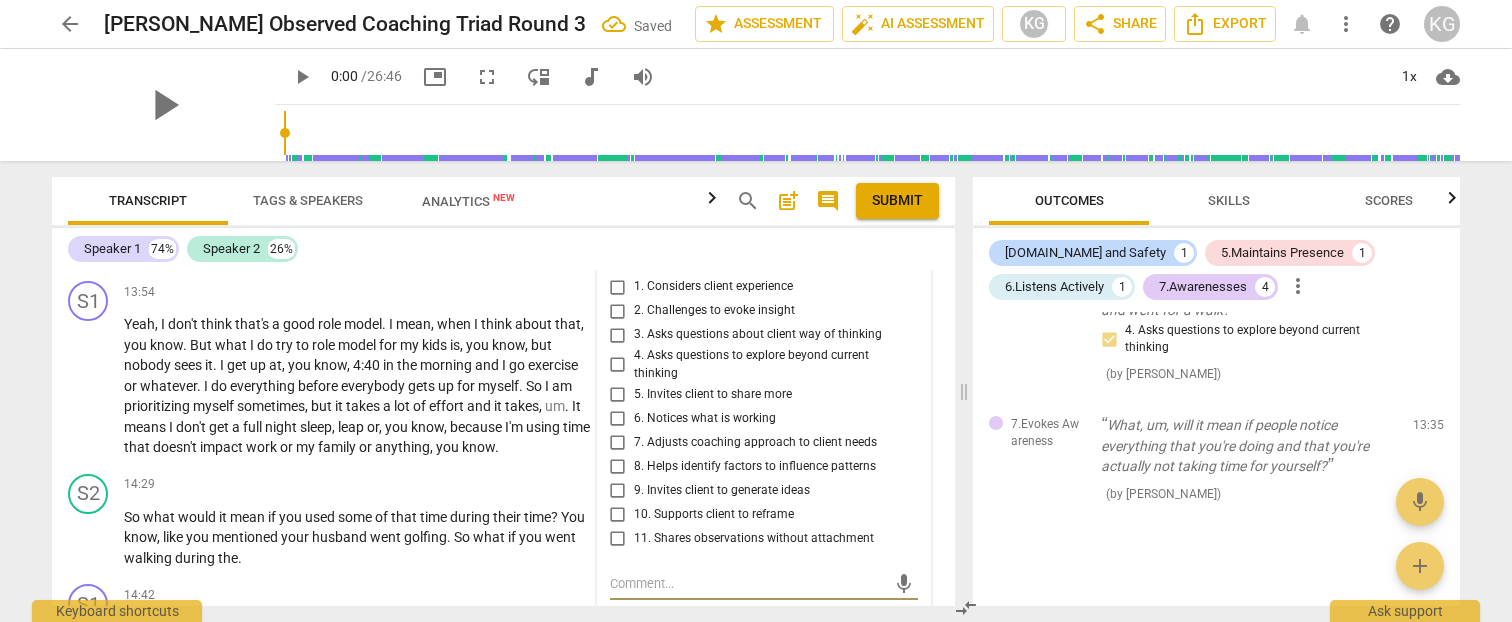 click on "3. Asks questions about client way of thinking" at bounding box center [618, 335] 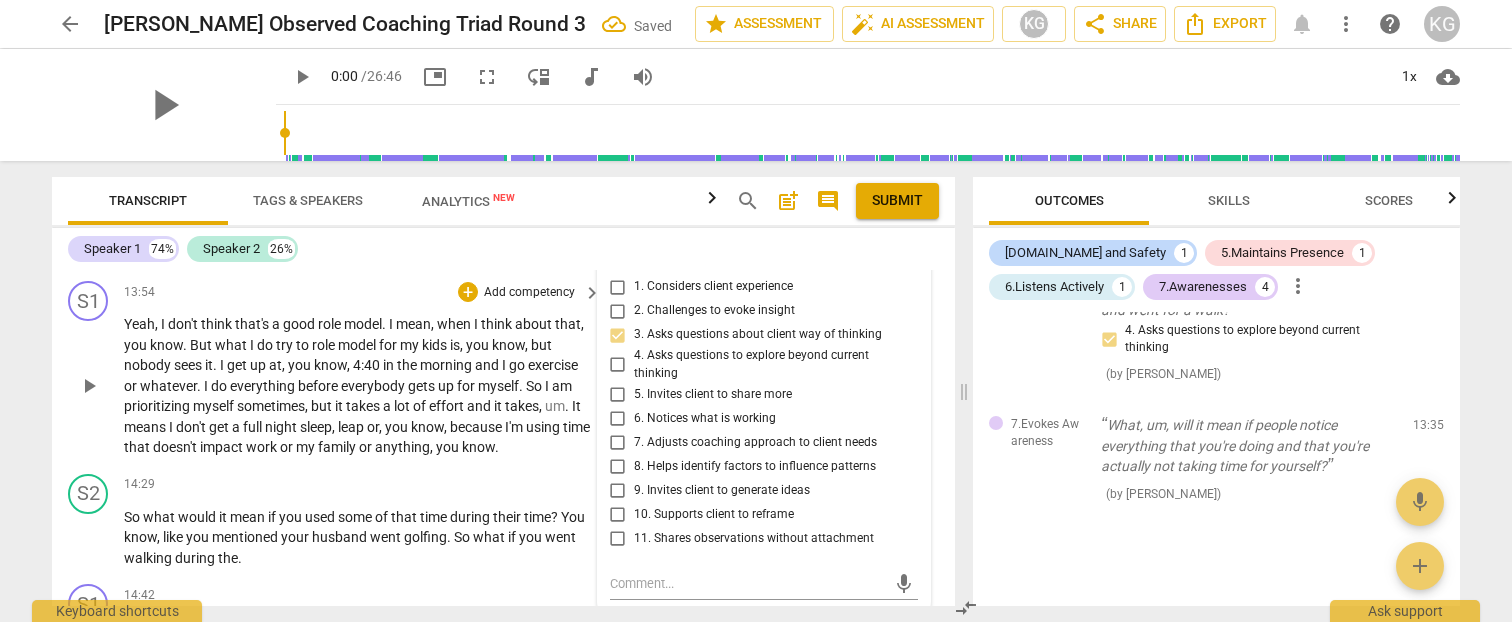 click on "takes" at bounding box center [522, 406] 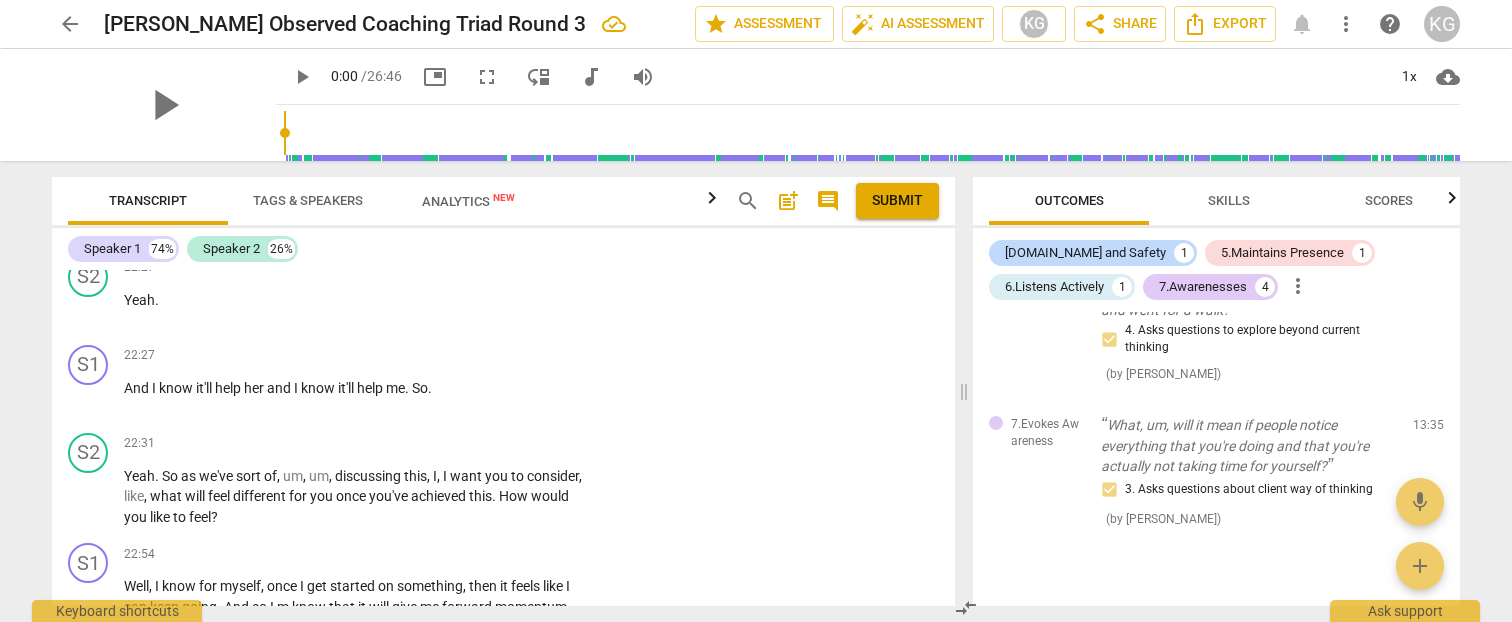 scroll, scrollTop: 11047, scrollLeft: 0, axis: vertical 